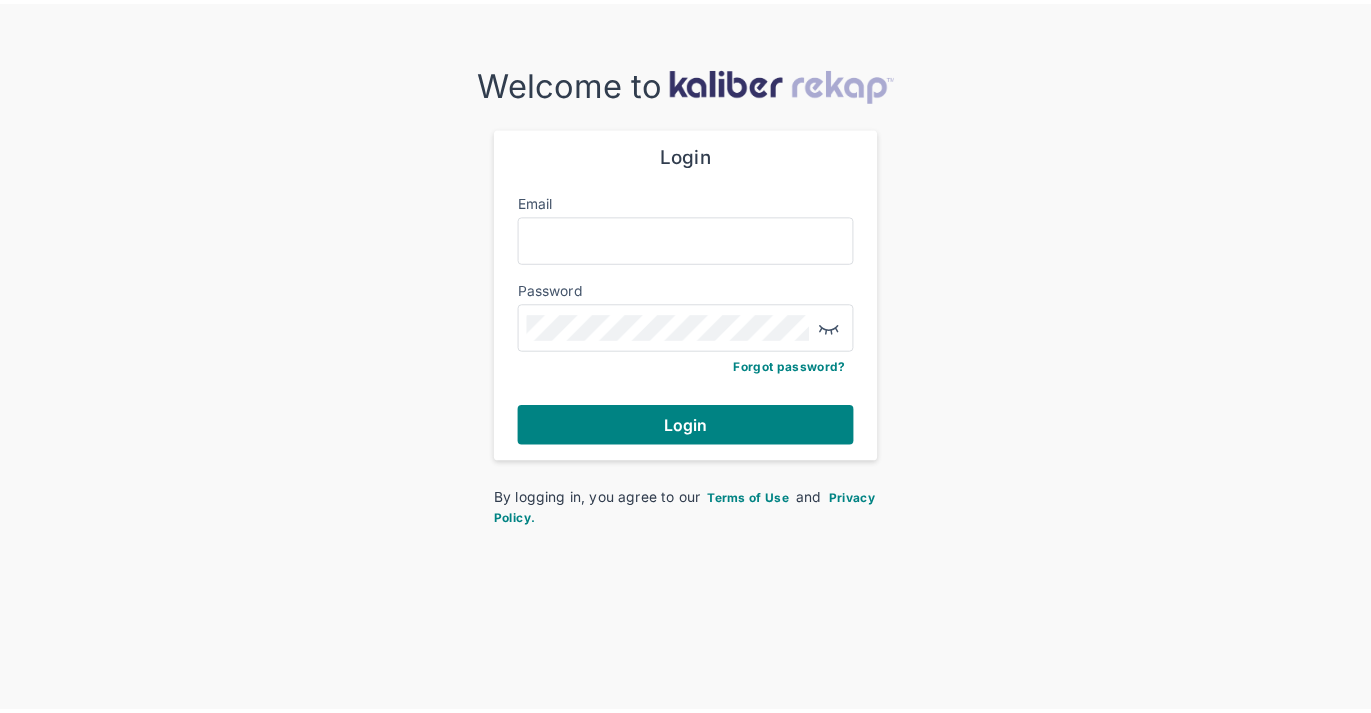 scroll, scrollTop: 0, scrollLeft: 0, axis: both 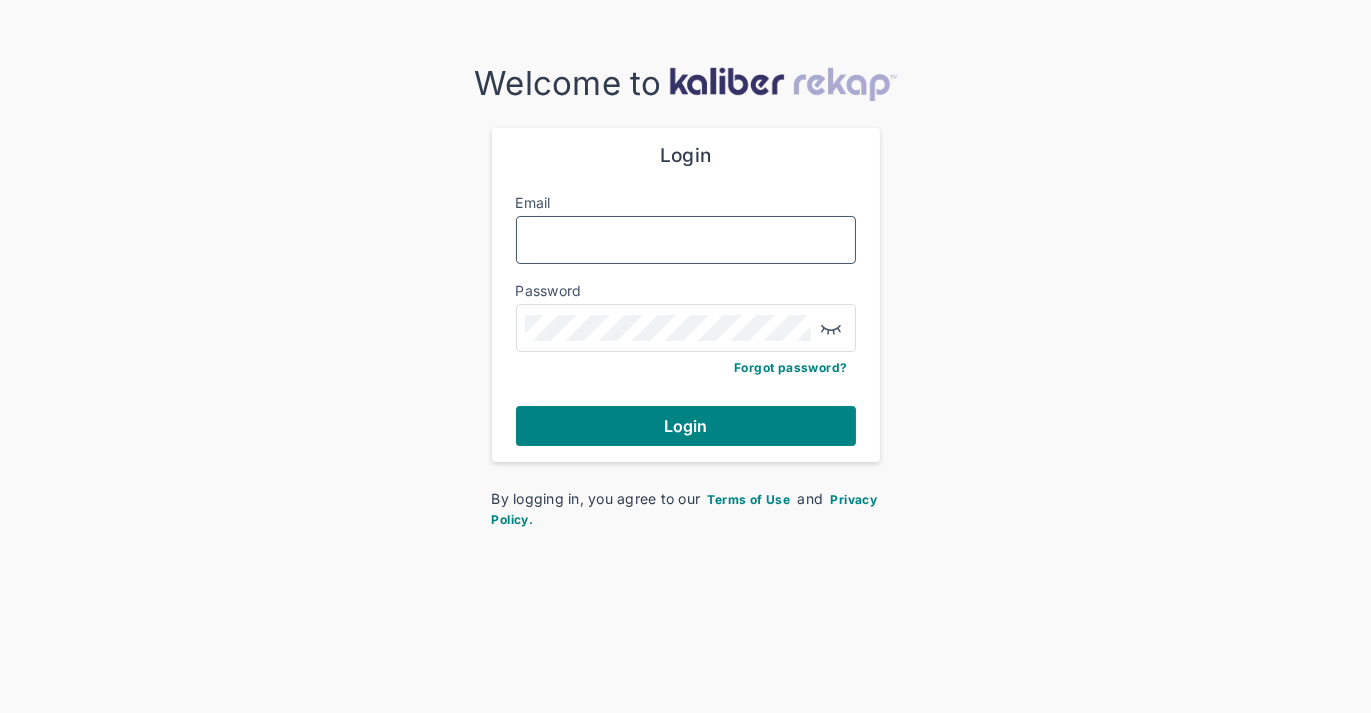 type on "**********" 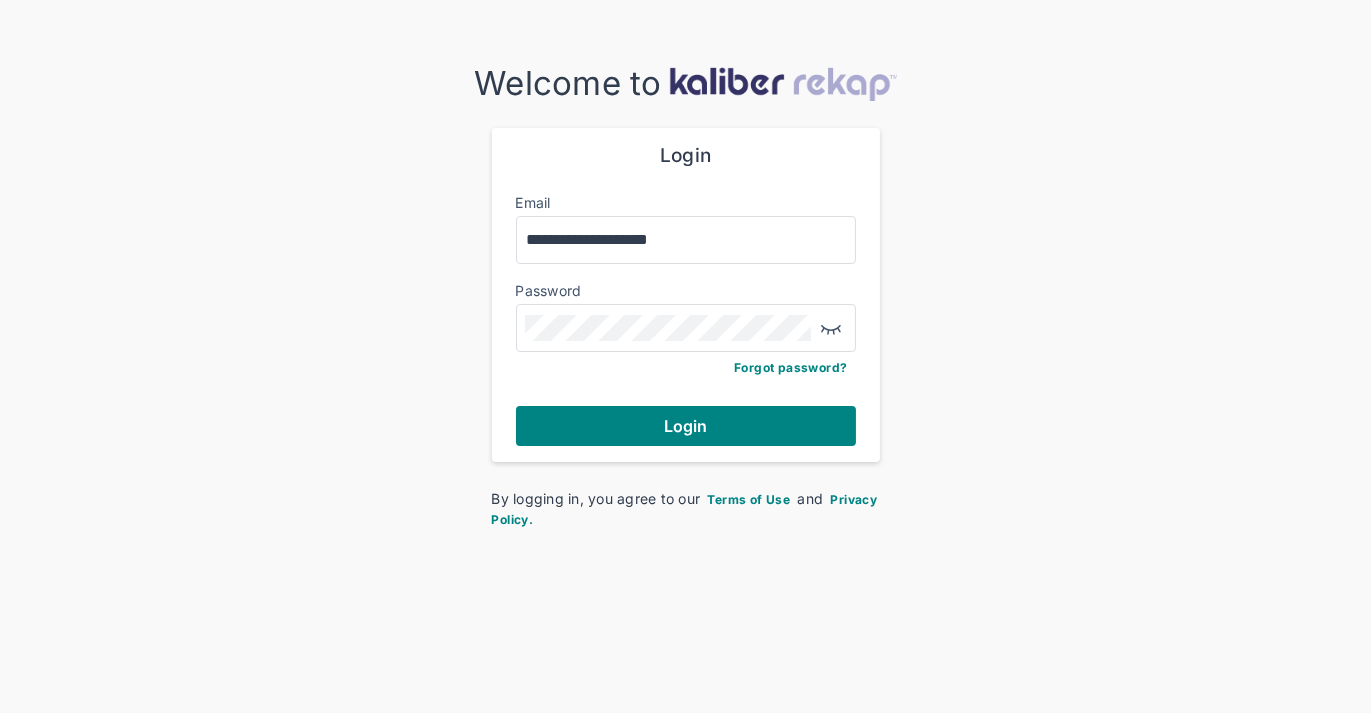 click on "**********" at bounding box center [686, 295] 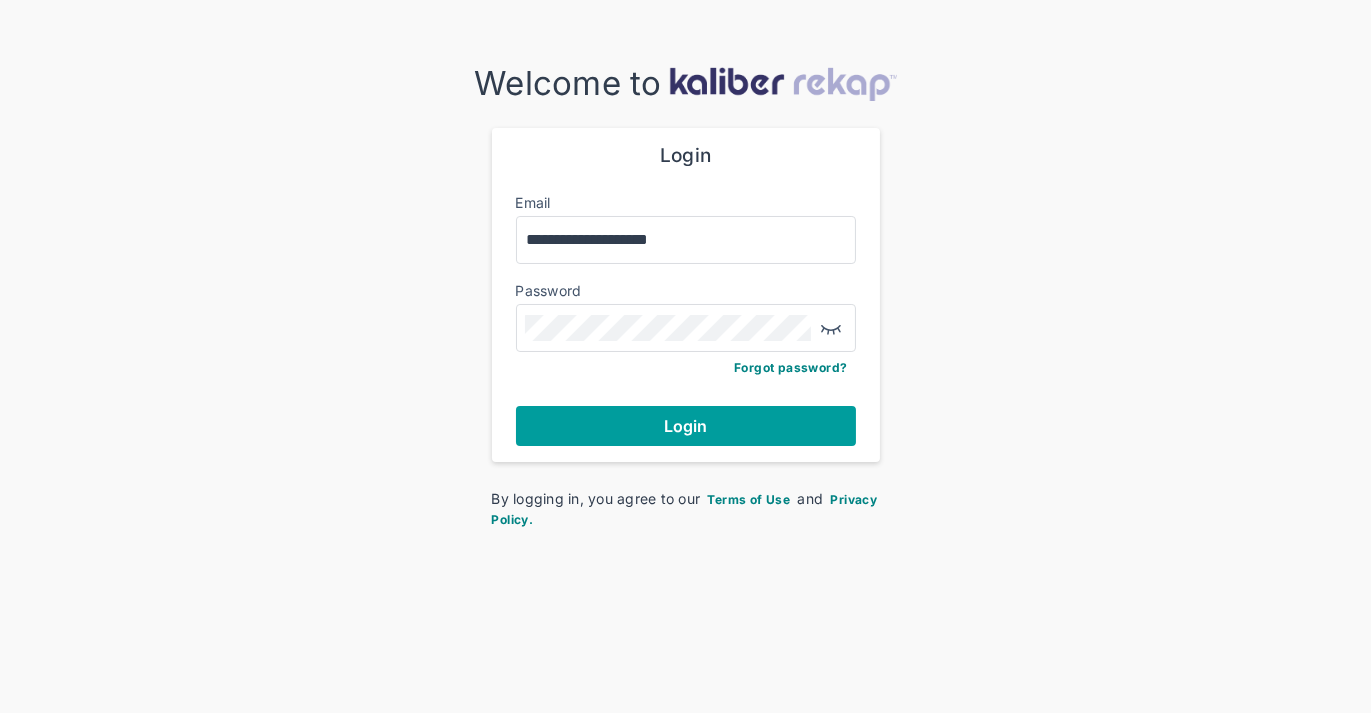 click on "Login" at bounding box center [686, 426] 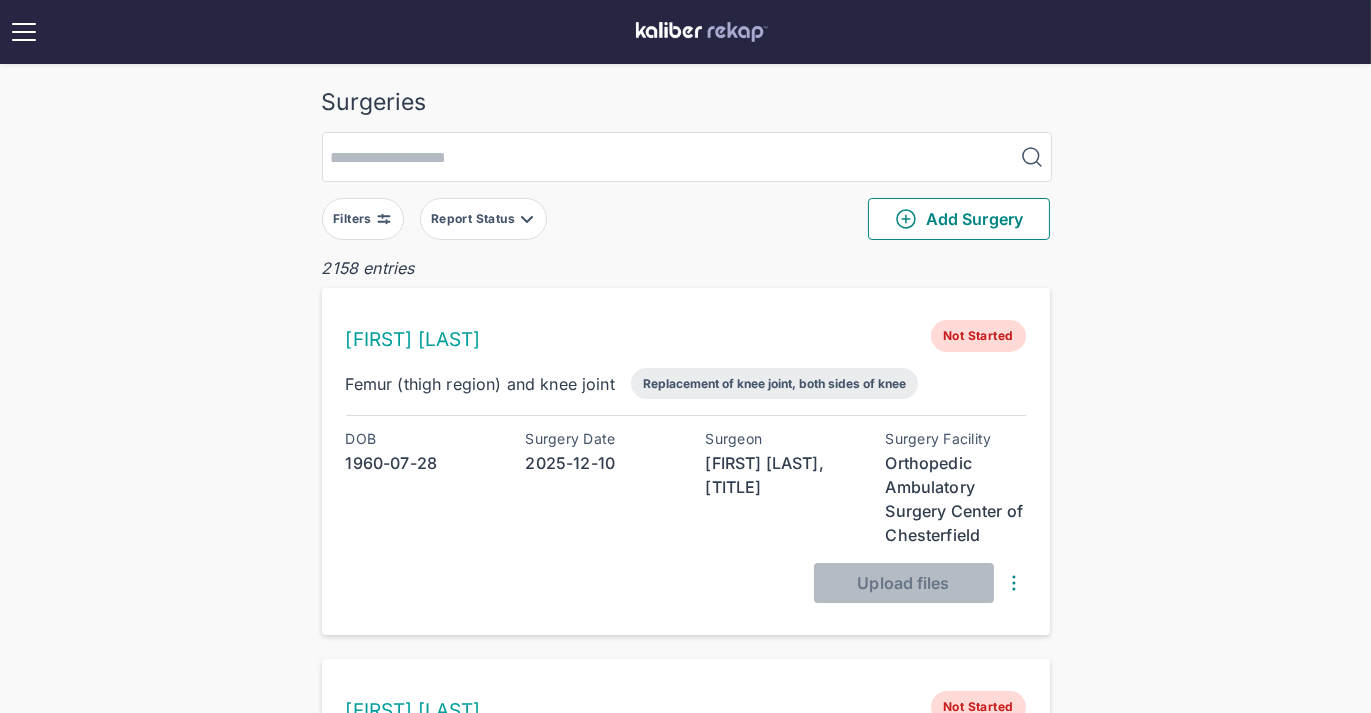 click on "Filters" at bounding box center (363, 219) 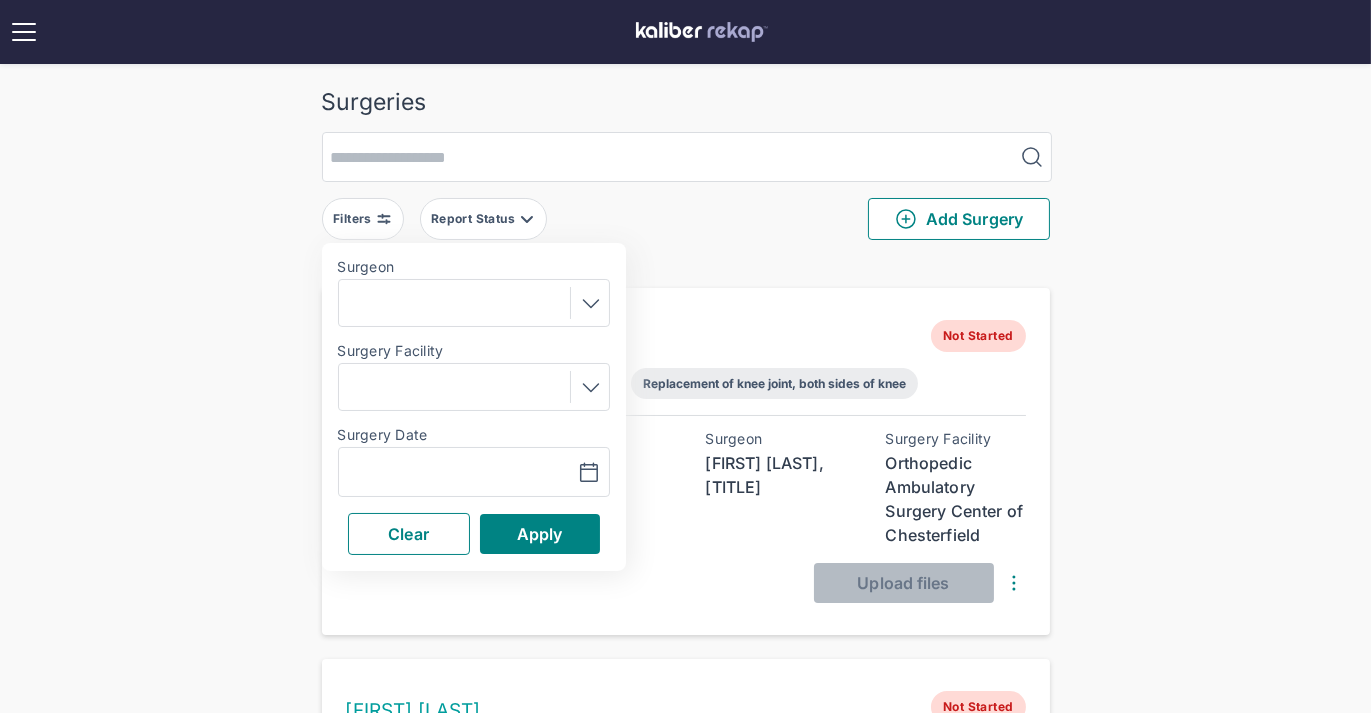 drag, startPoint x: 410, startPoint y: 453, endPoint x: 407, endPoint y: 466, distance: 13.341664 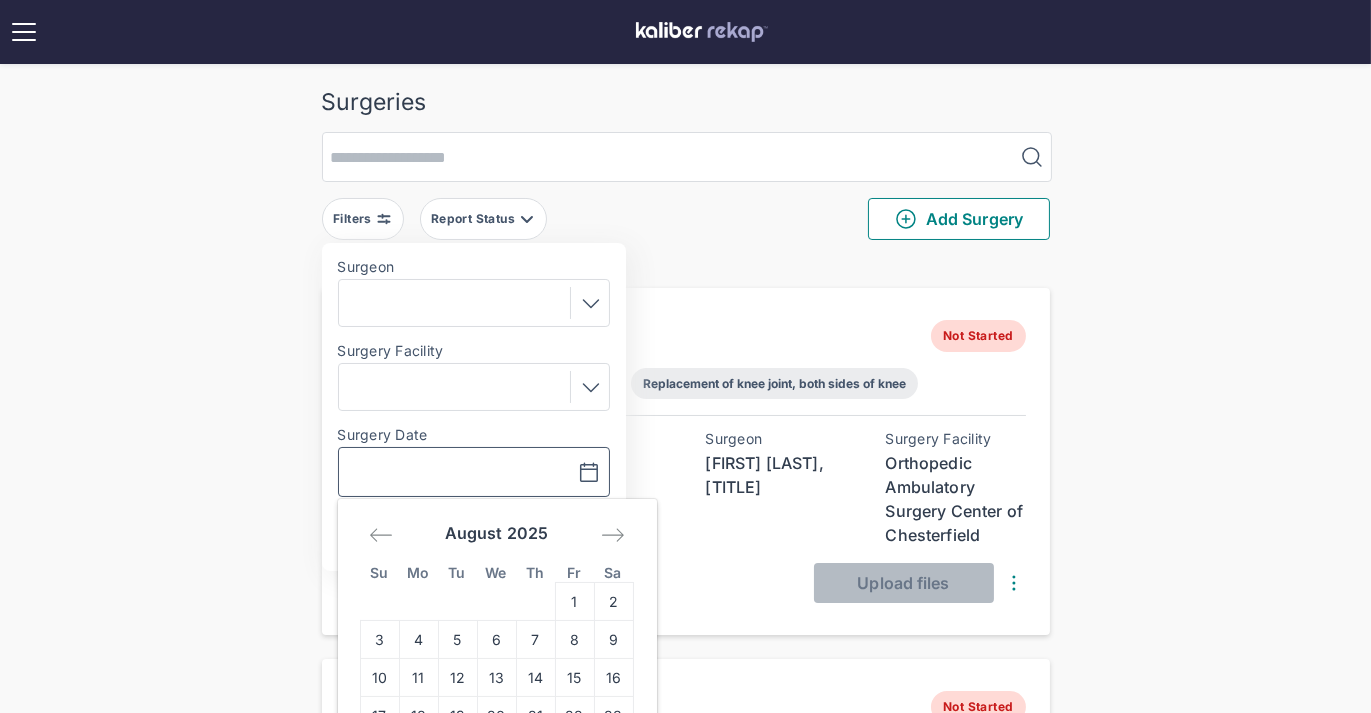 click at bounding box center (405, 472) 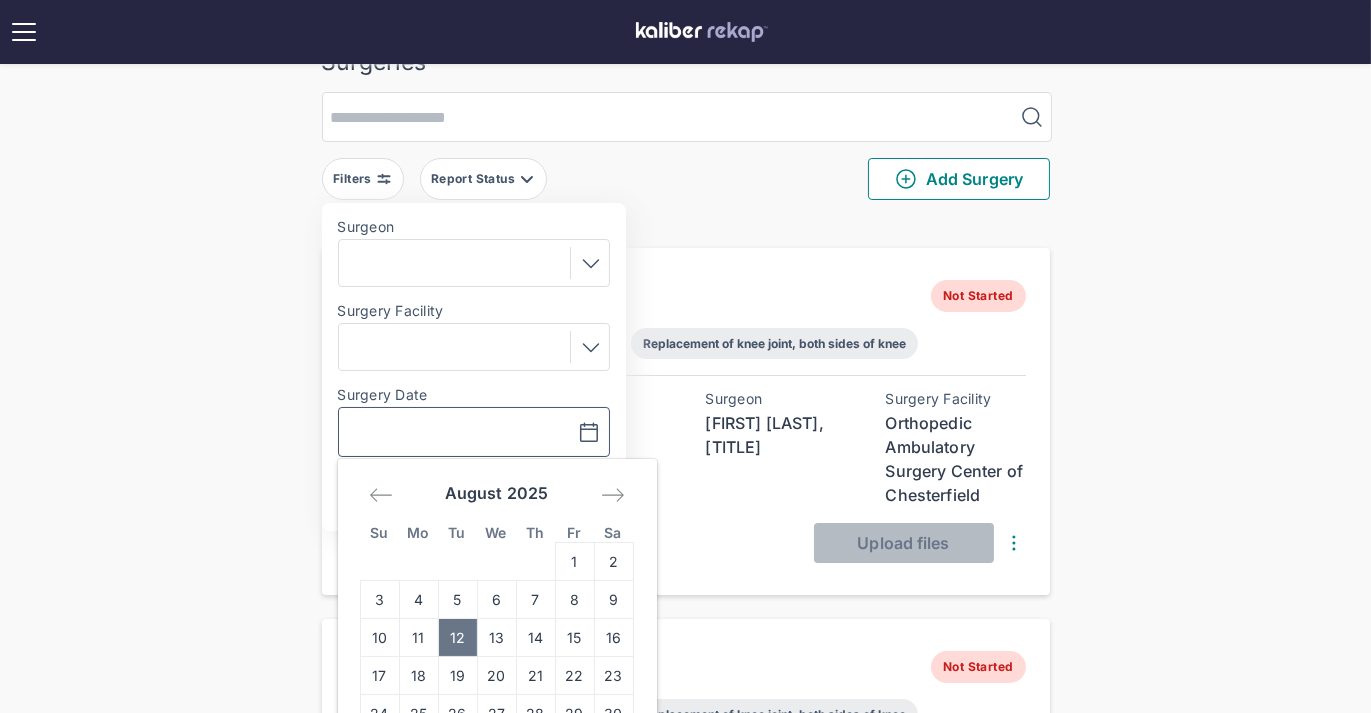 scroll, scrollTop: 204, scrollLeft: 0, axis: vertical 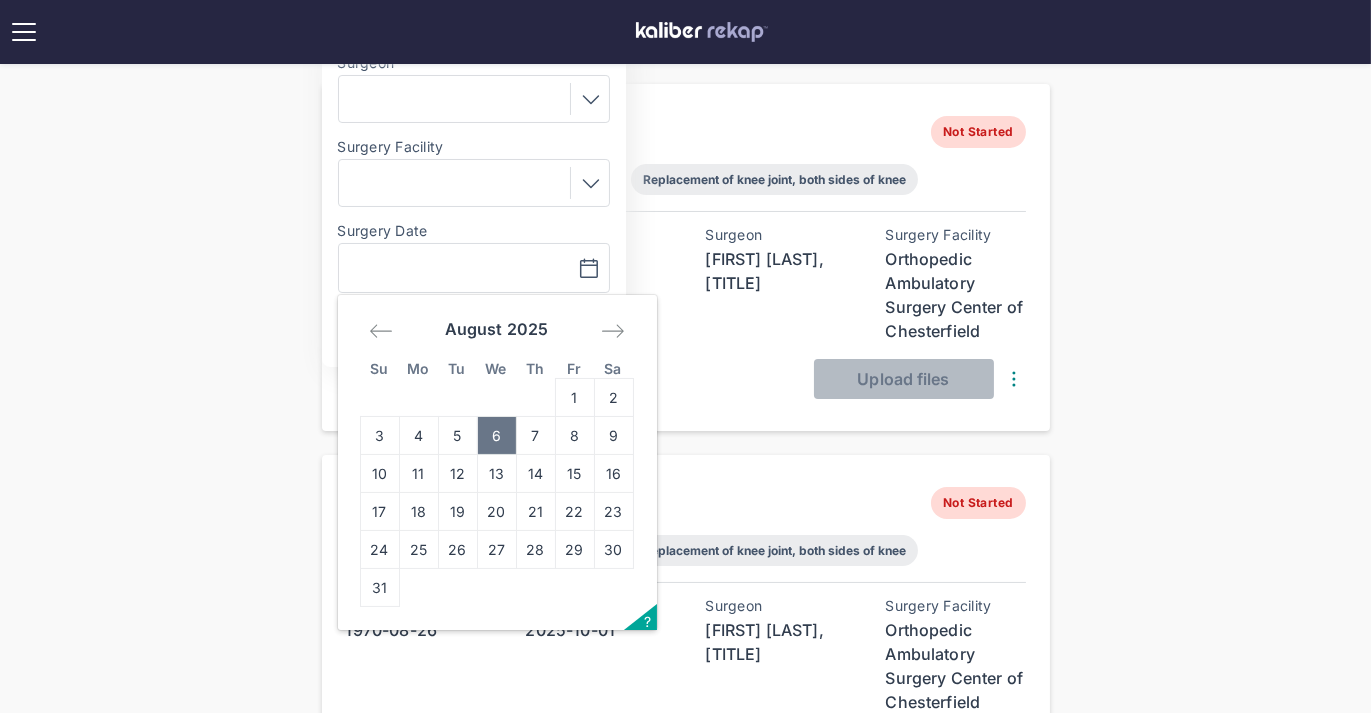 click on "6" at bounding box center [496, 436] 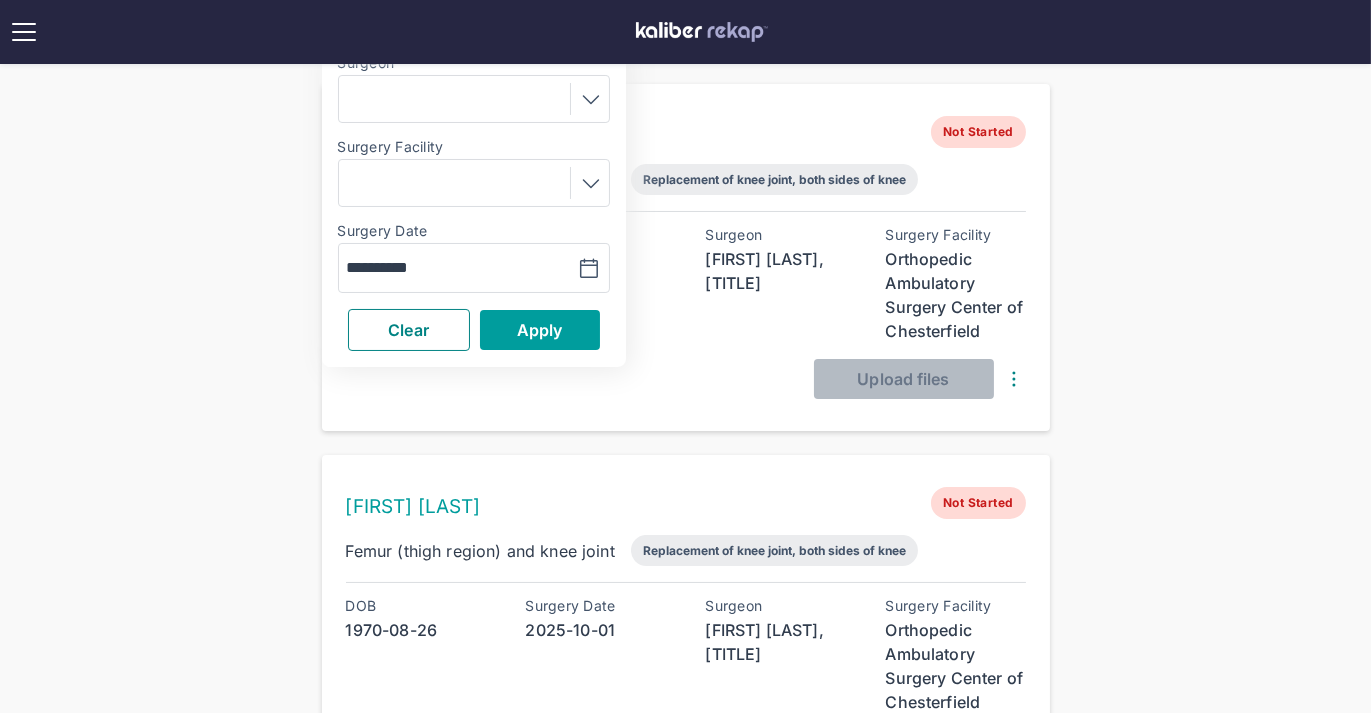 click on "Apply" at bounding box center (540, 330) 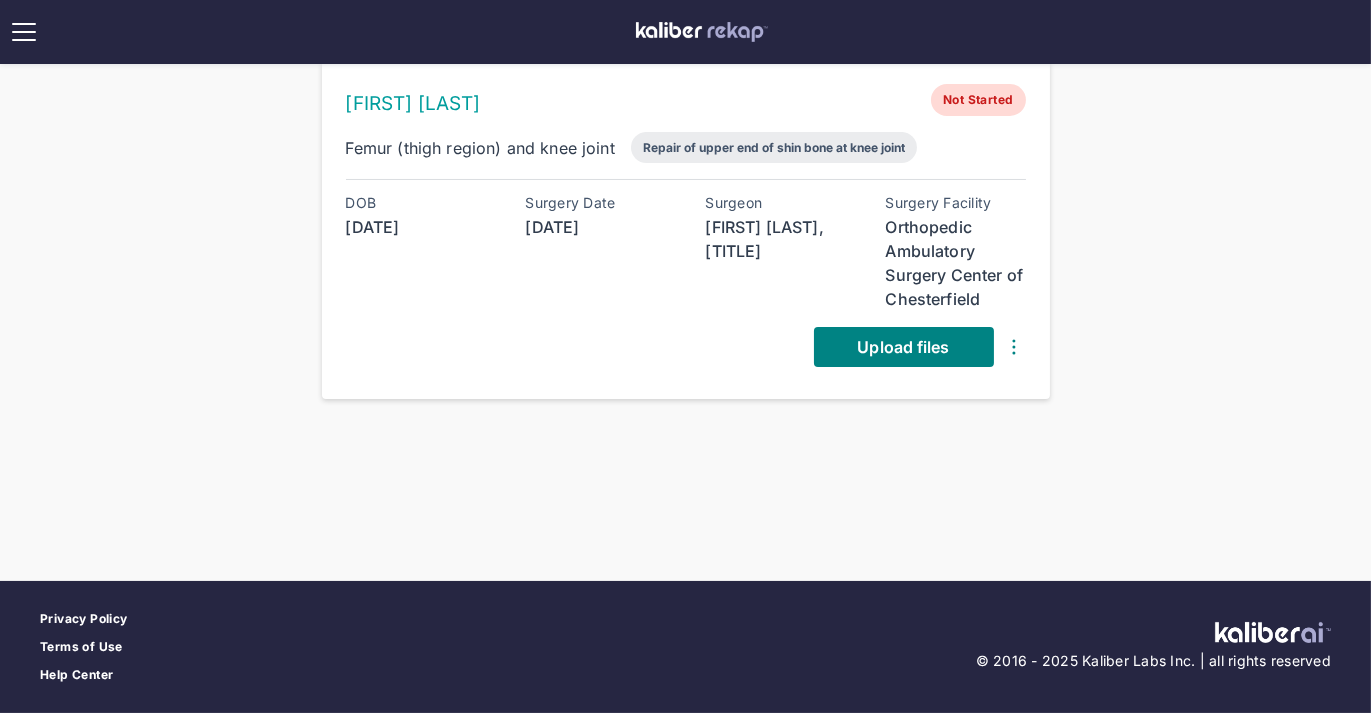 scroll, scrollTop: 0, scrollLeft: 0, axis: both 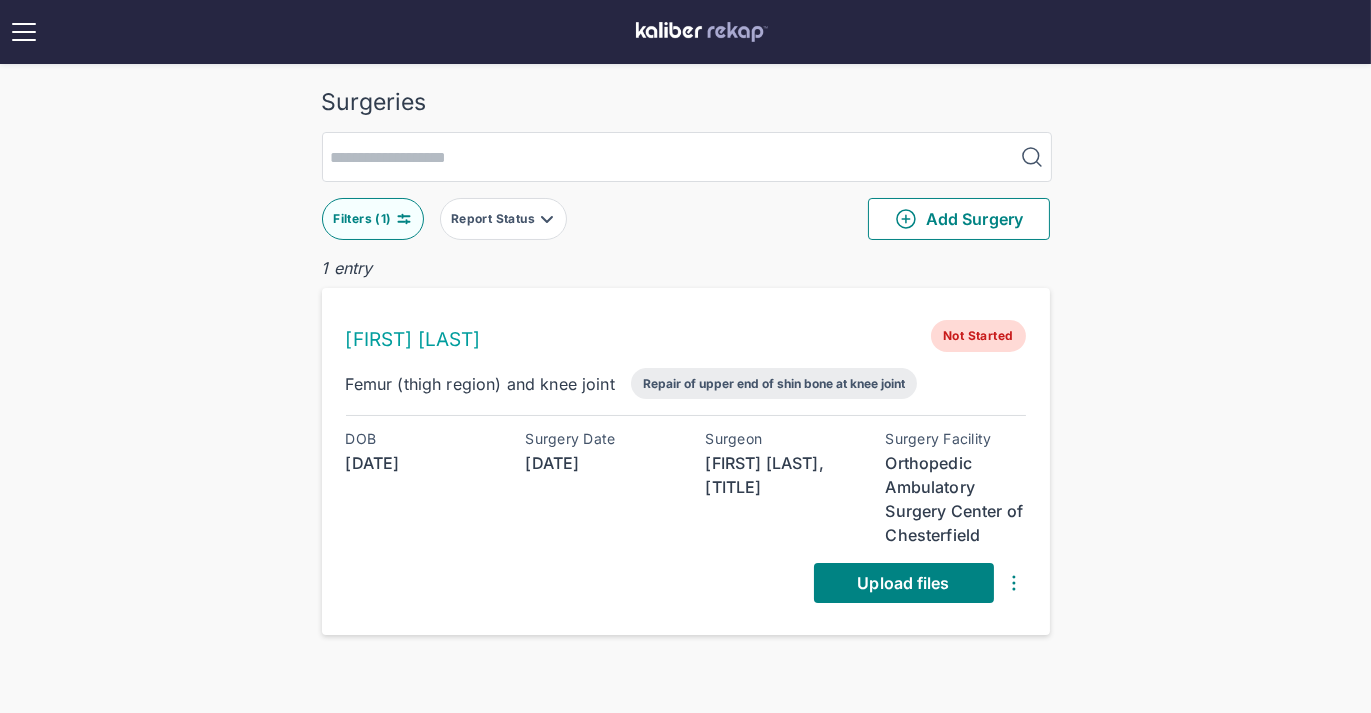 click on "Filters ( 1 )" at bounding box center [364, 219] 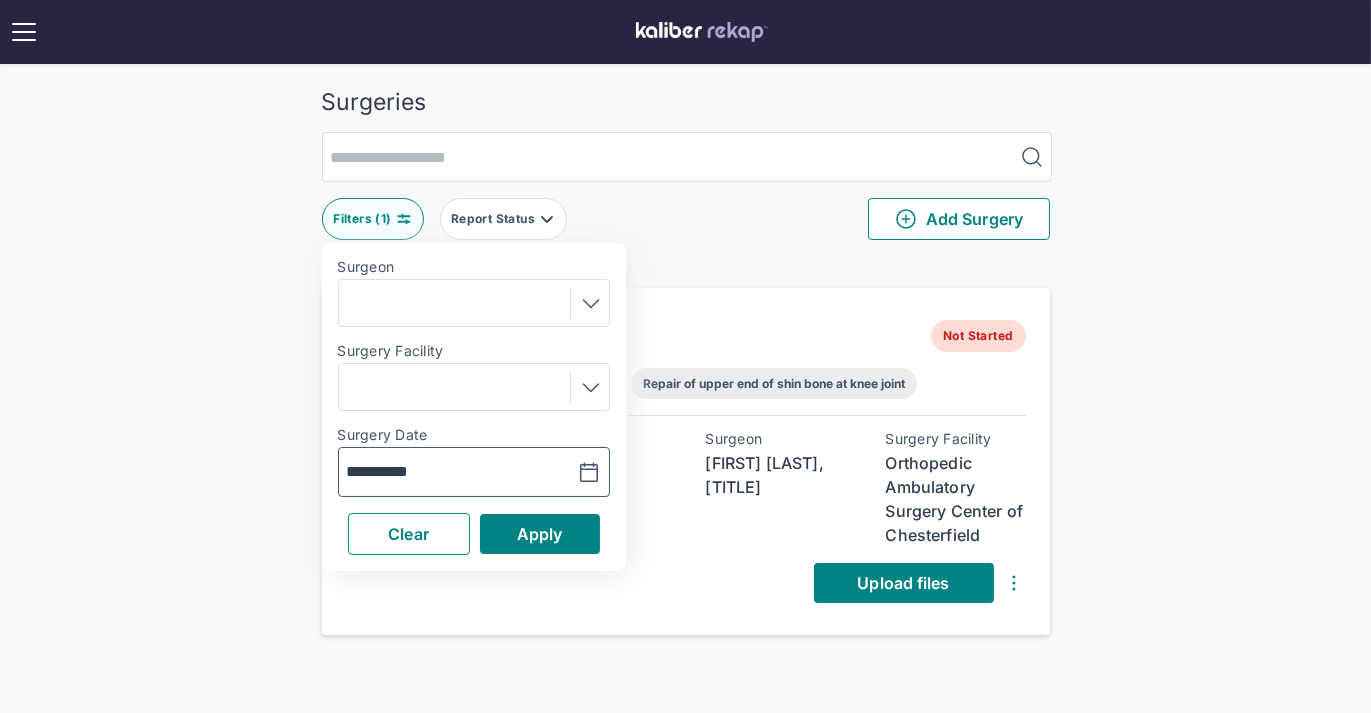 click at bounding box center [539, 472] 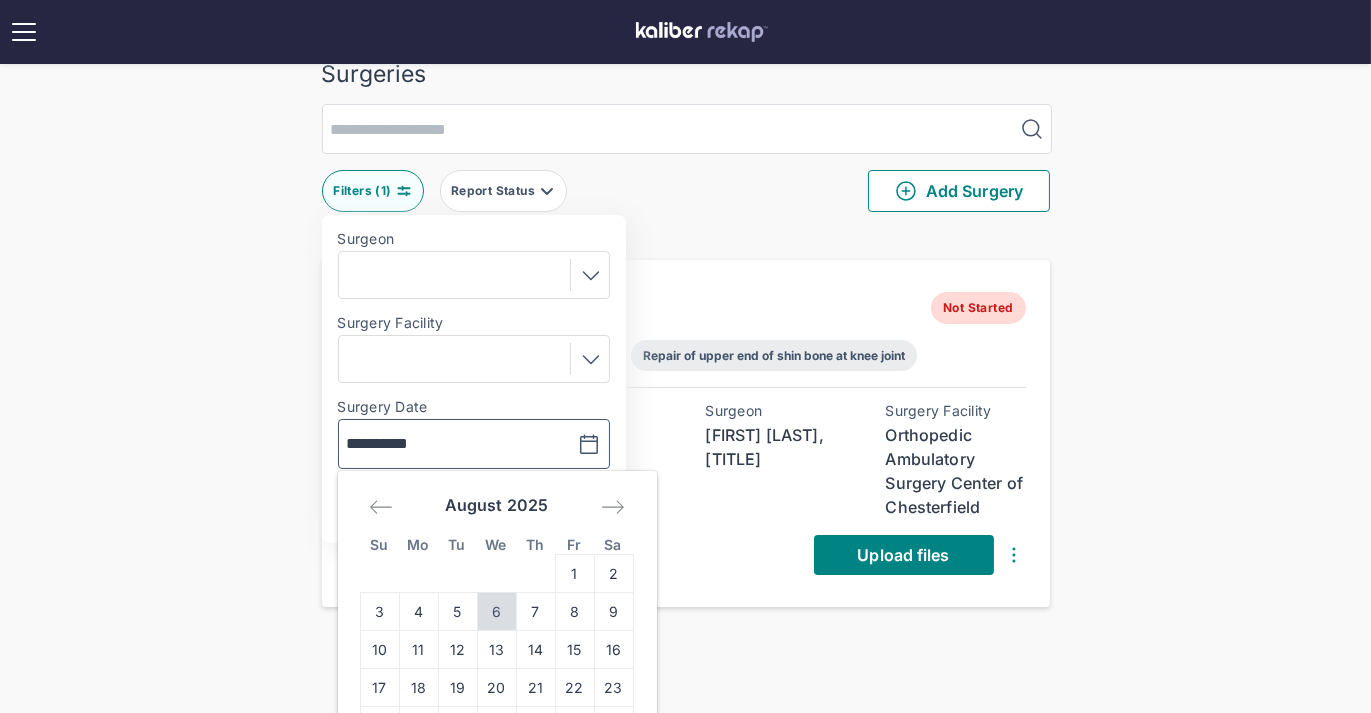 scroll, scrollTop: 42, scrollLeft: 0, axis: vertical 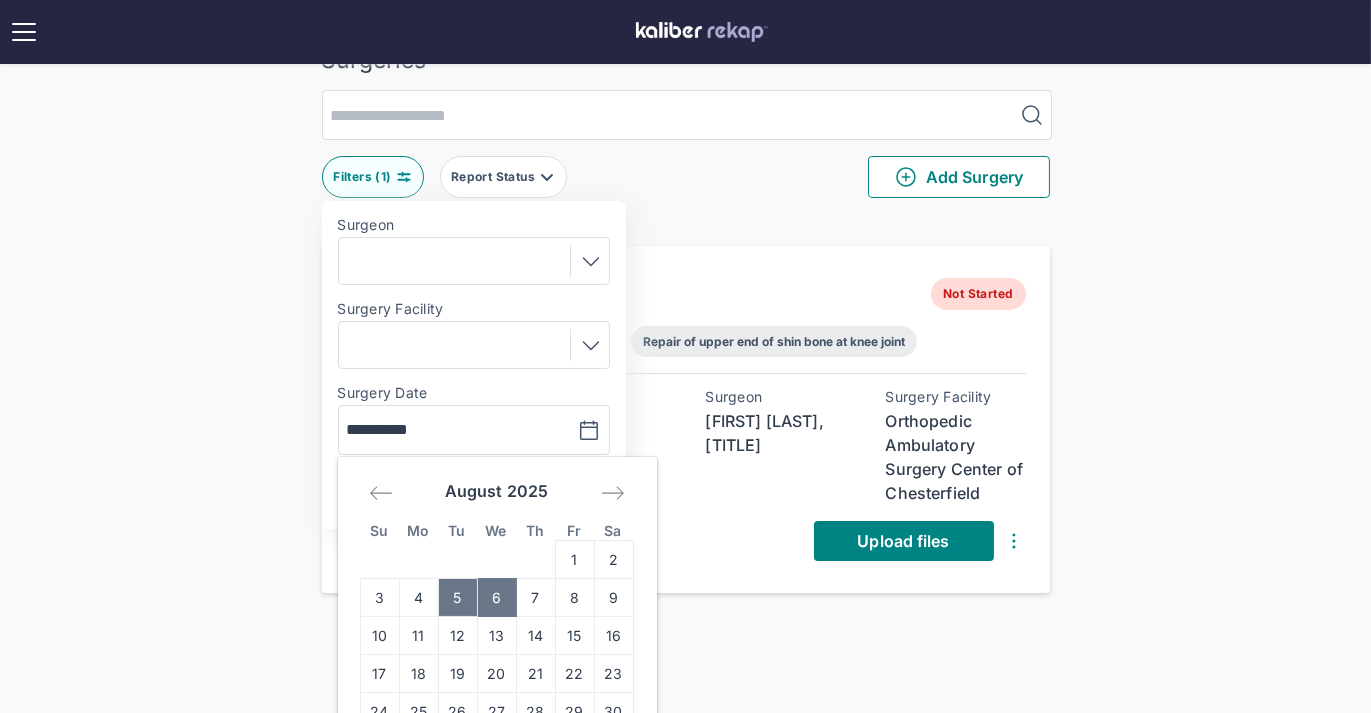 click on "5" at bounding box center (457, 598) 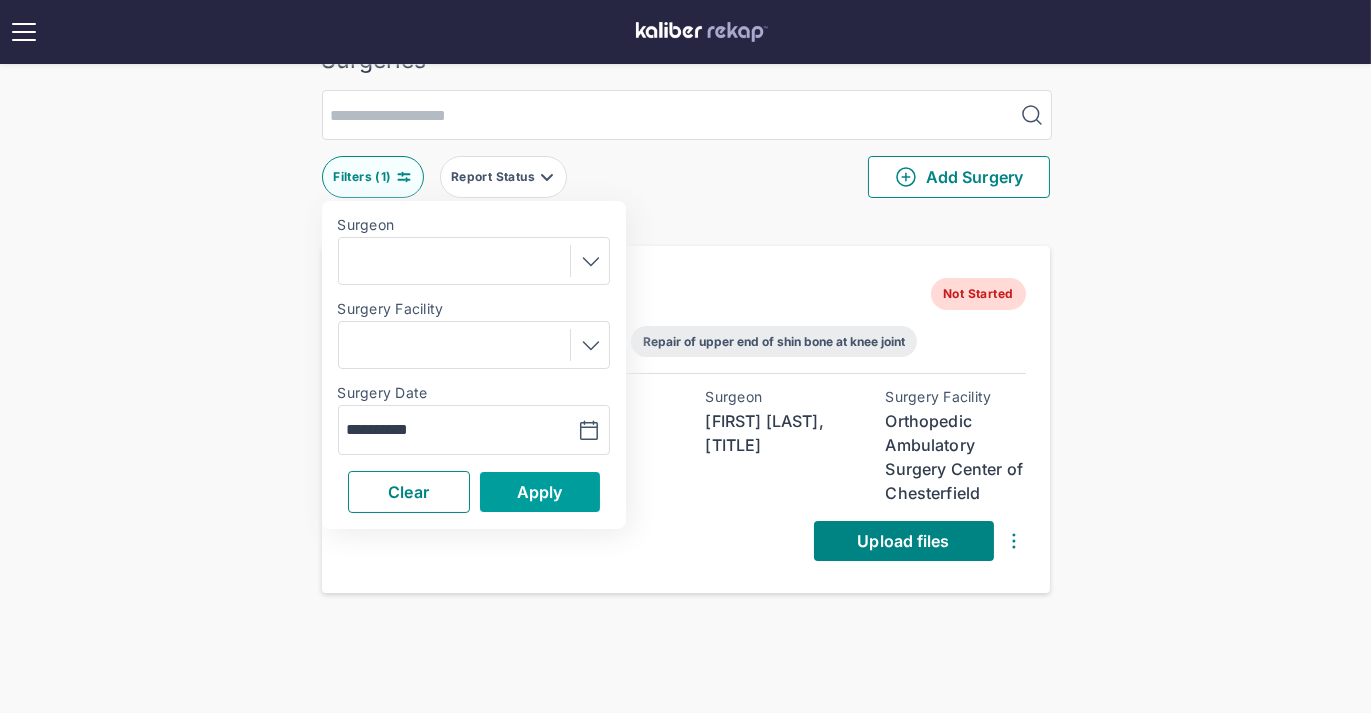 click on "Apply" at bounding box center (540, 492) 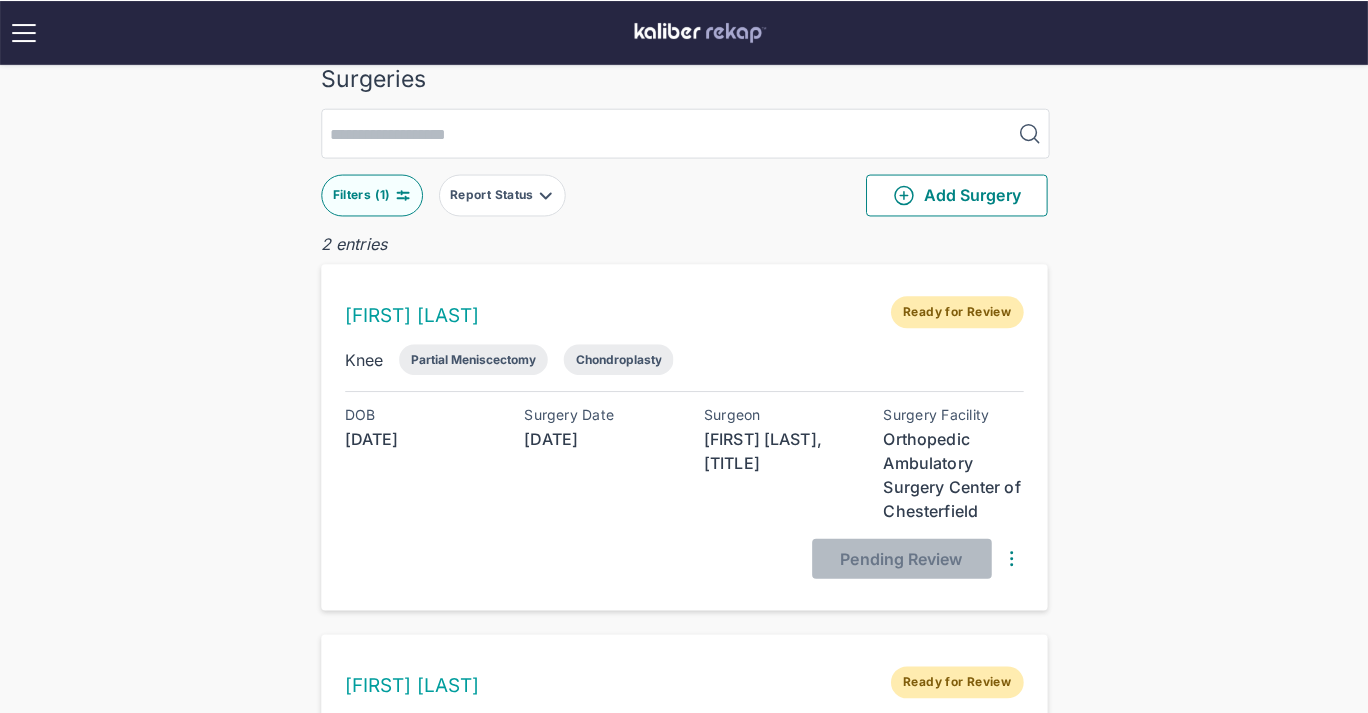 scroll, scrollTop: 0, scrollLeft: 0, axis: both 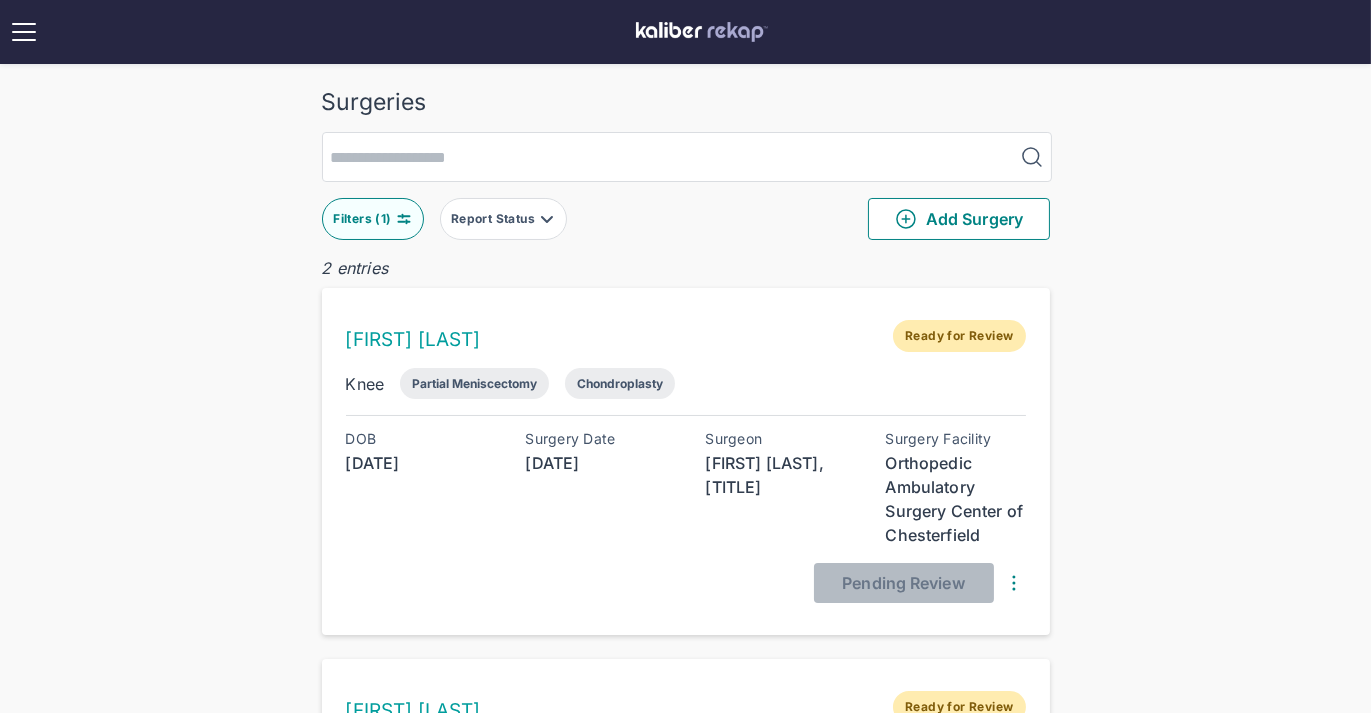 click on "Filters ( 1 )" at bounding box center [364, 219] 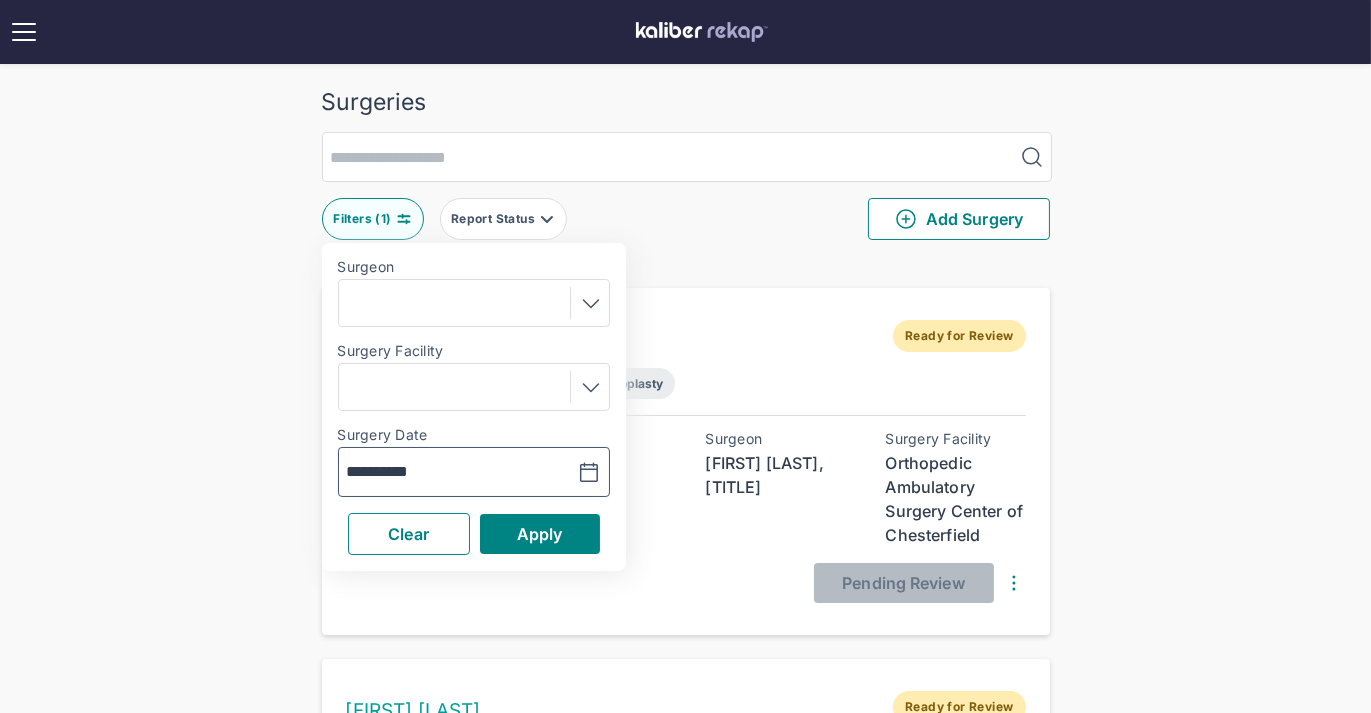 click on "**********" at bounding box center [405, 472] 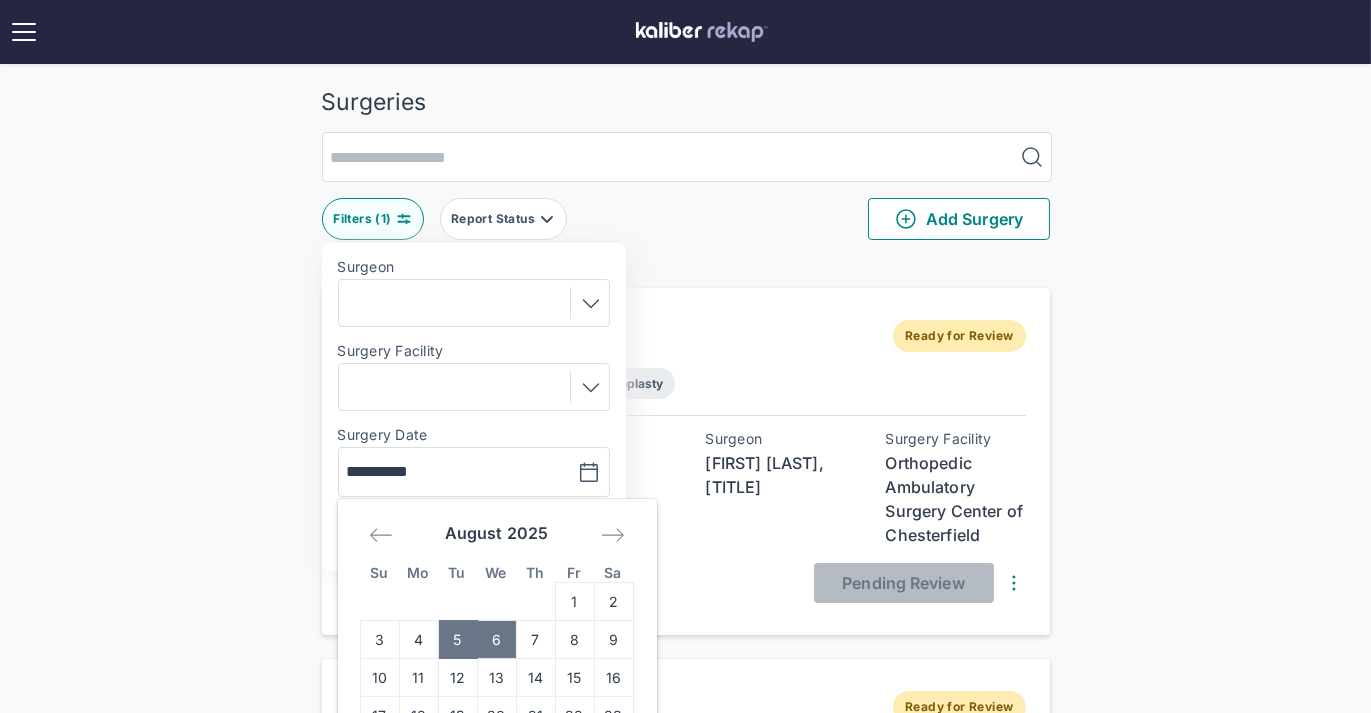 click on "6" at bounding box center (496, 640) 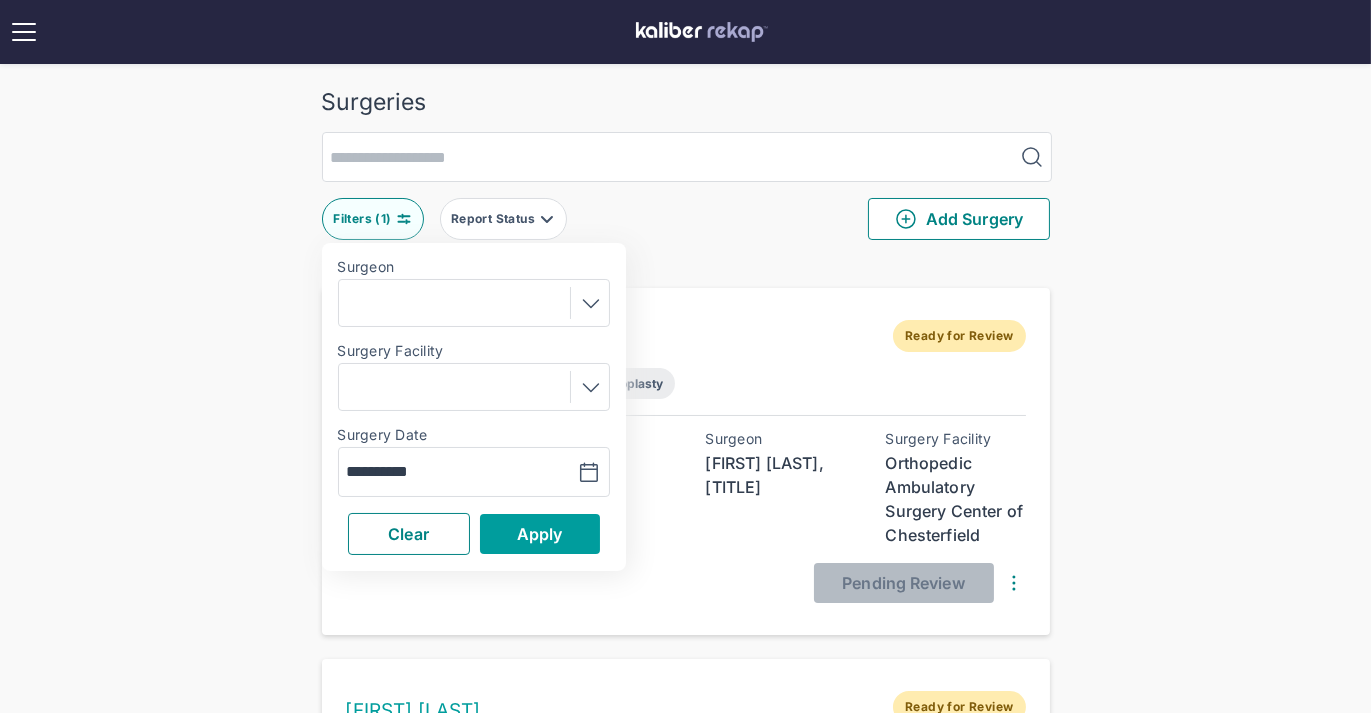 click on "Apply" at bounding box center (540, 534) 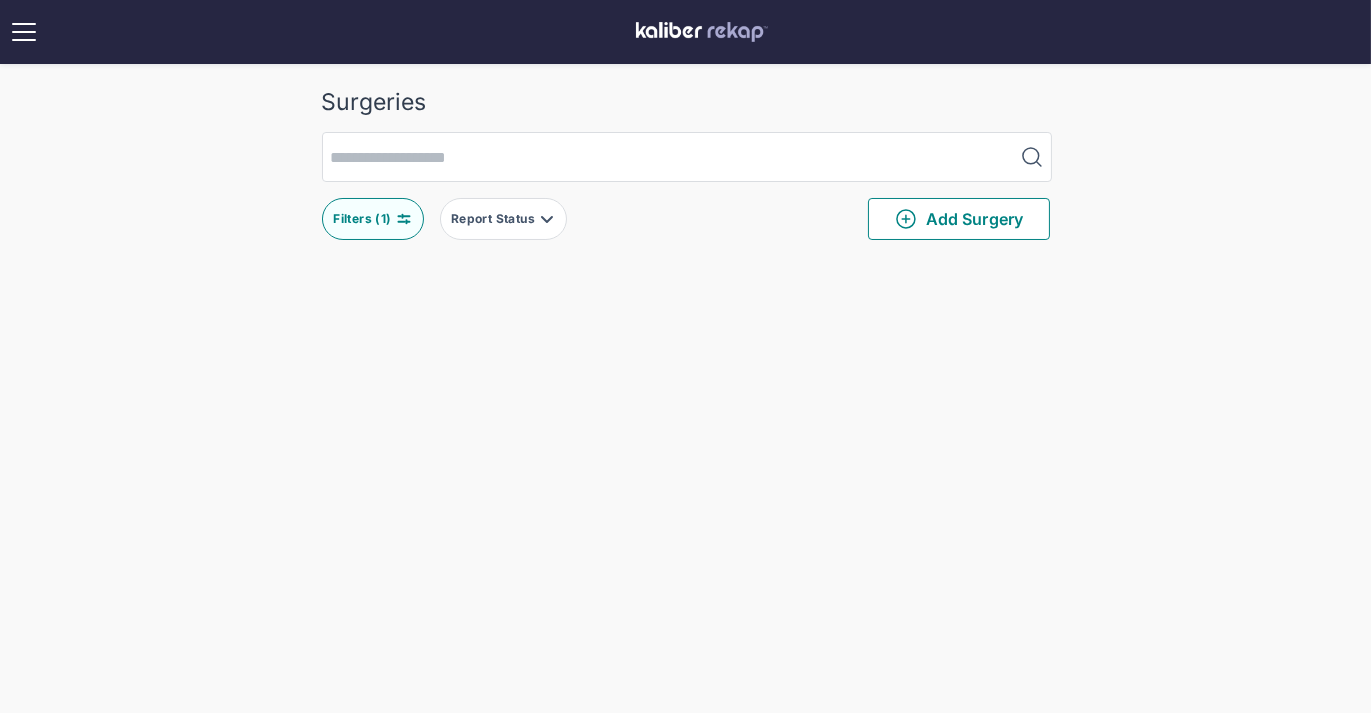 click on "Surgeries Filters ( 1 ) Report Status Add Surgery Delete Surgery? The following surgery will be deleted. This cannot be undone.     Date of Birth Surgery Date Procedures Delete Cancel Surgery has been successfully deleted. Ok" at bounding box center [685, 945] 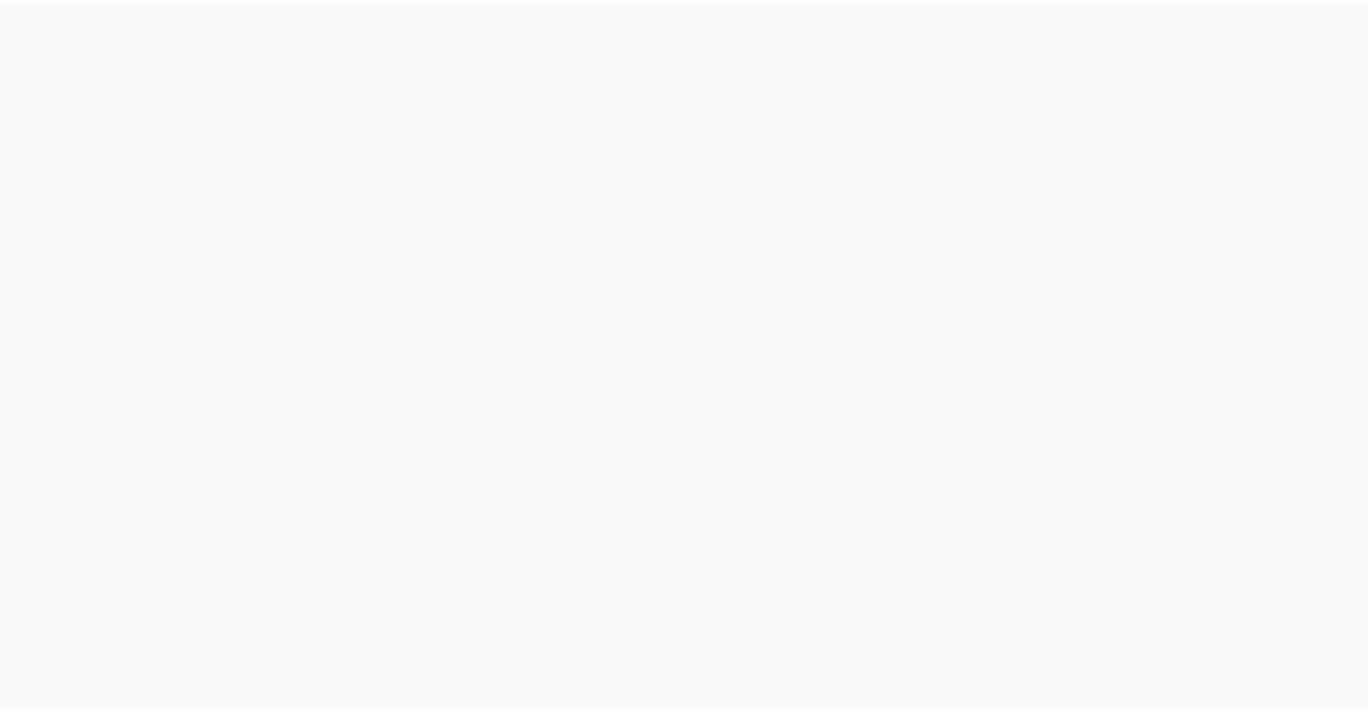 scroll, scrollTop: 0, scrollLeft: 0, axis: both 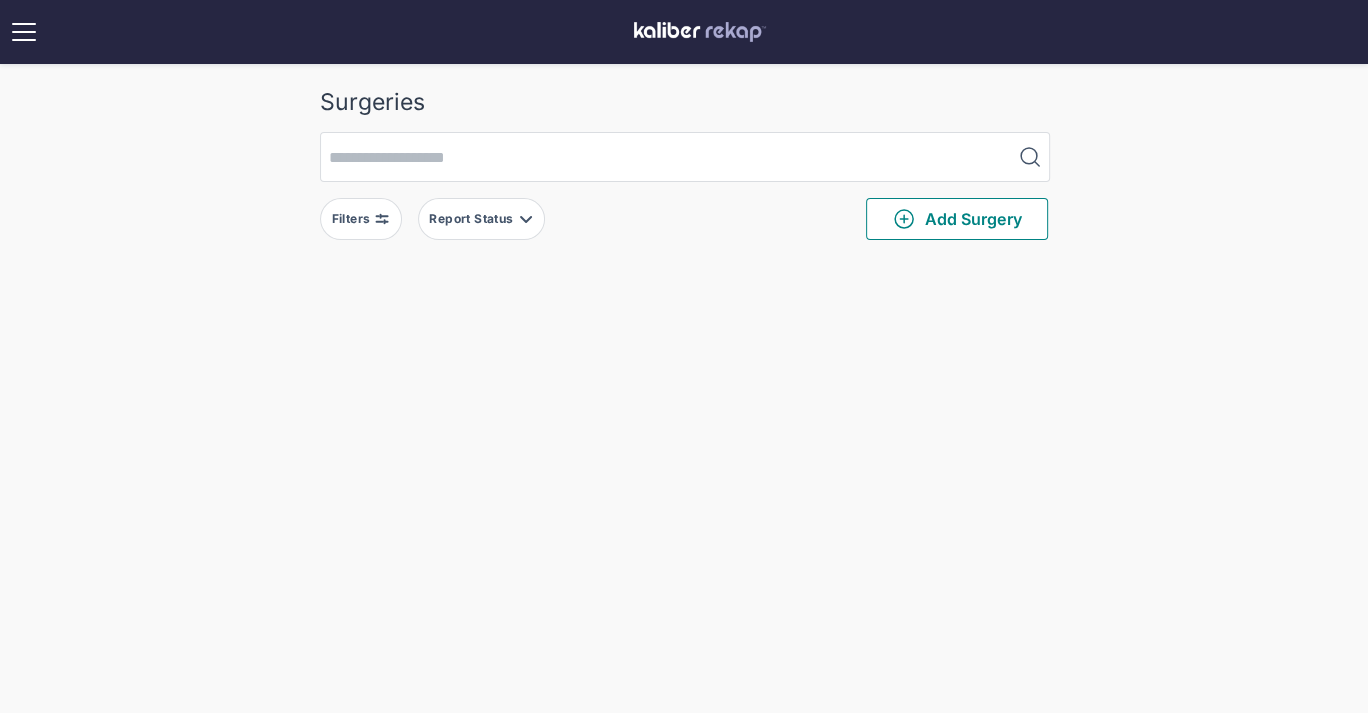 click on "Filters" at bounding box center [353, 219] 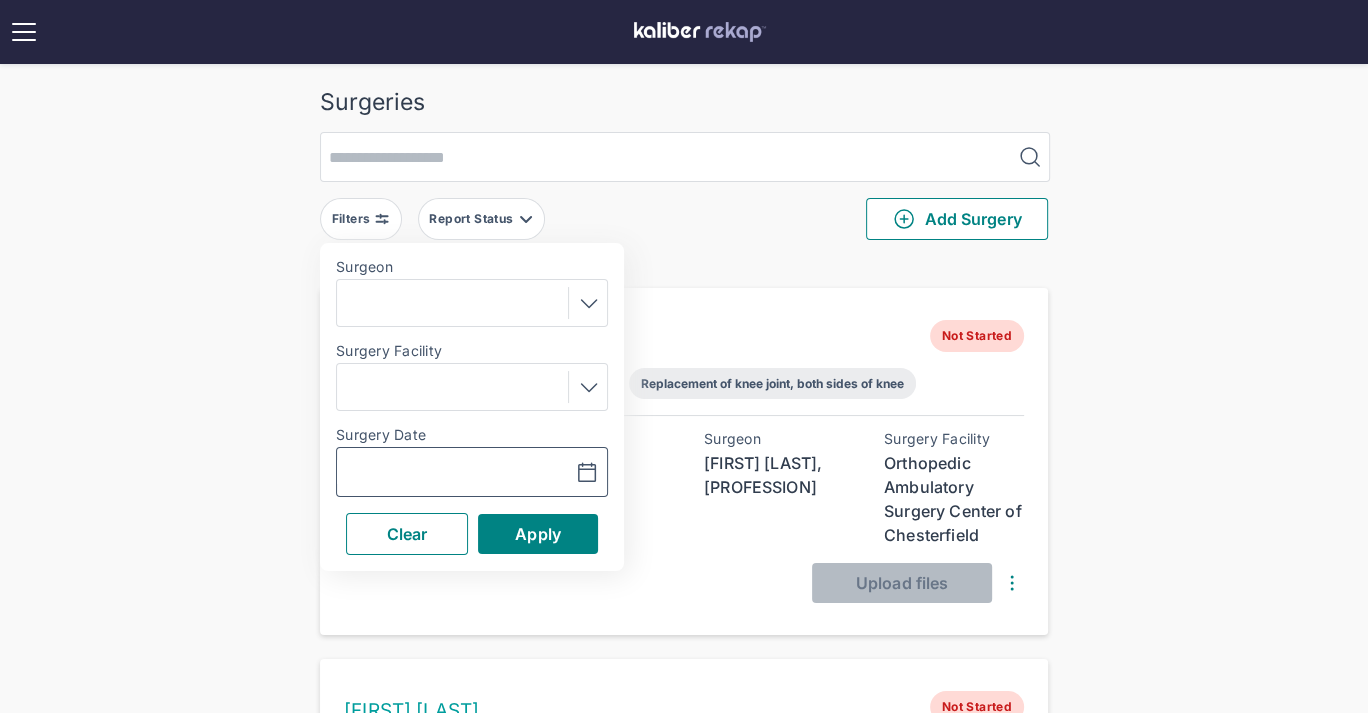 click at bounding box center [403, 472] 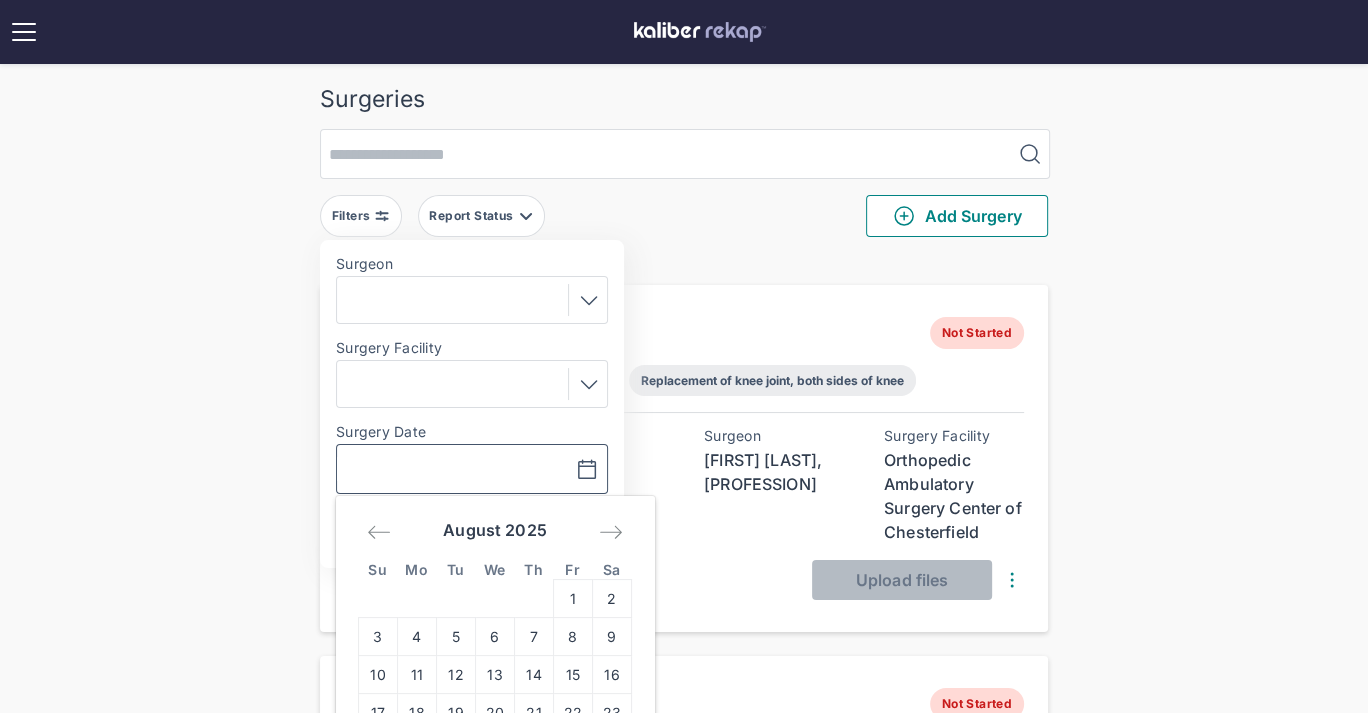 scroll, scrollTop: 165, scrollLeft: 0, axis: vertical 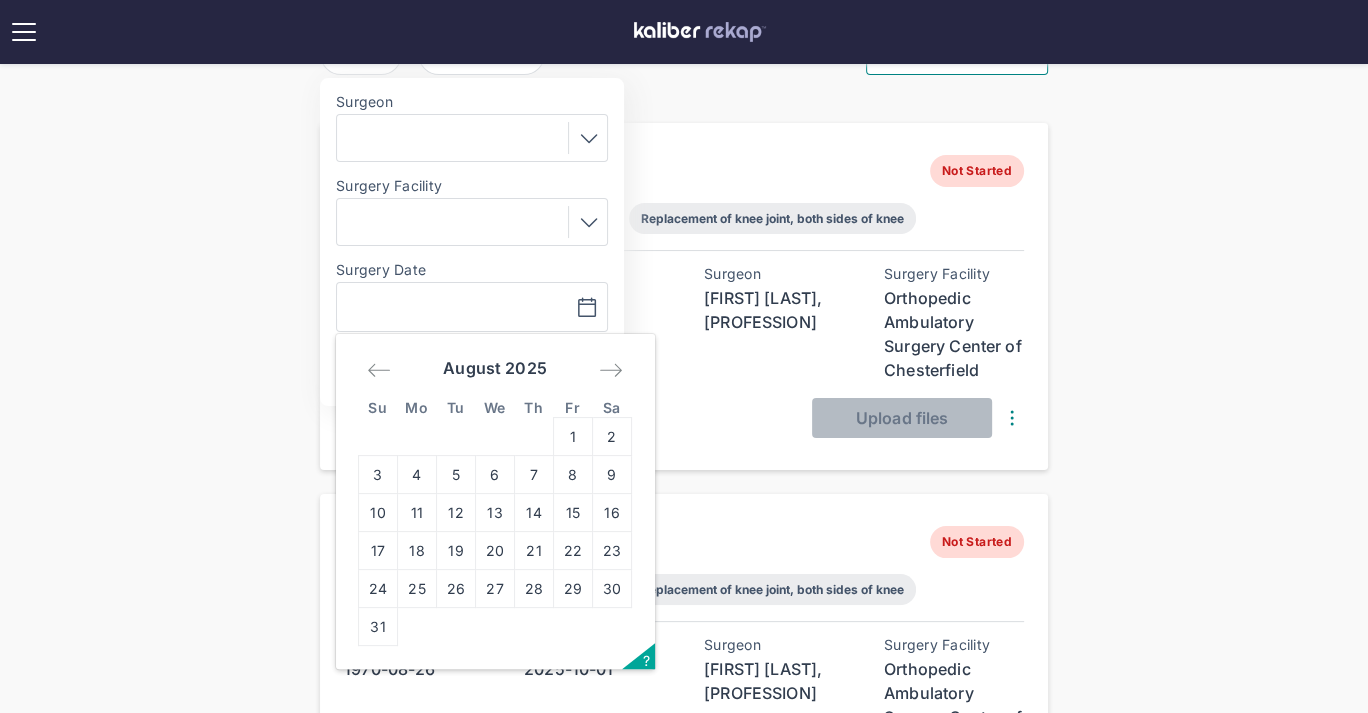 click 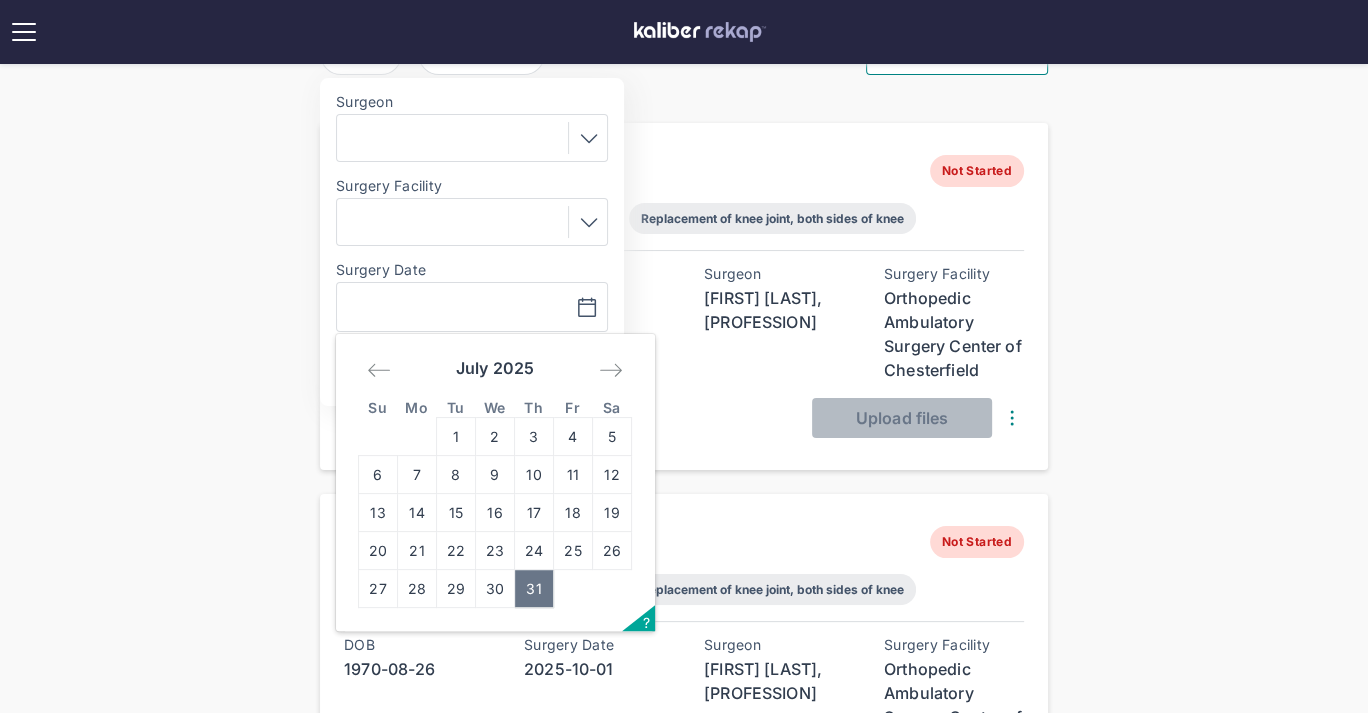 click on "31" at bounding box center (534, 589) 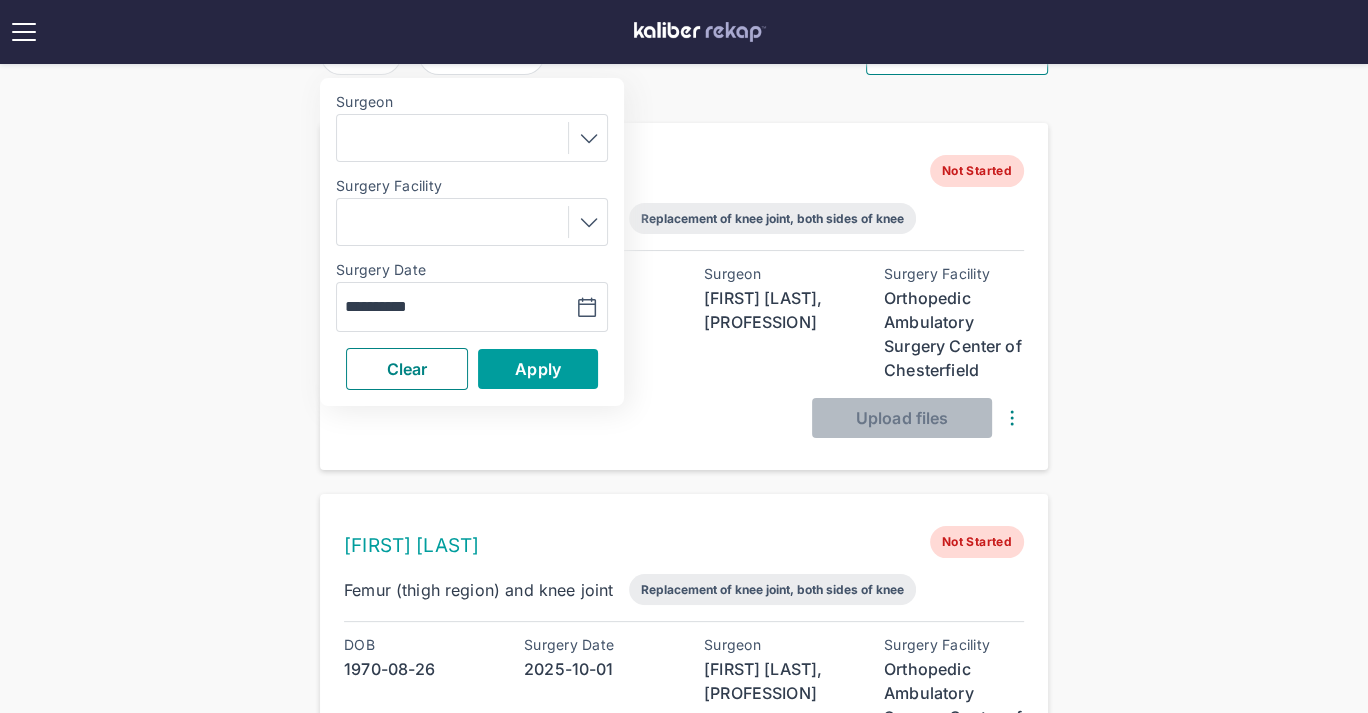 click on "Apply" at bounding box center [538, 369] 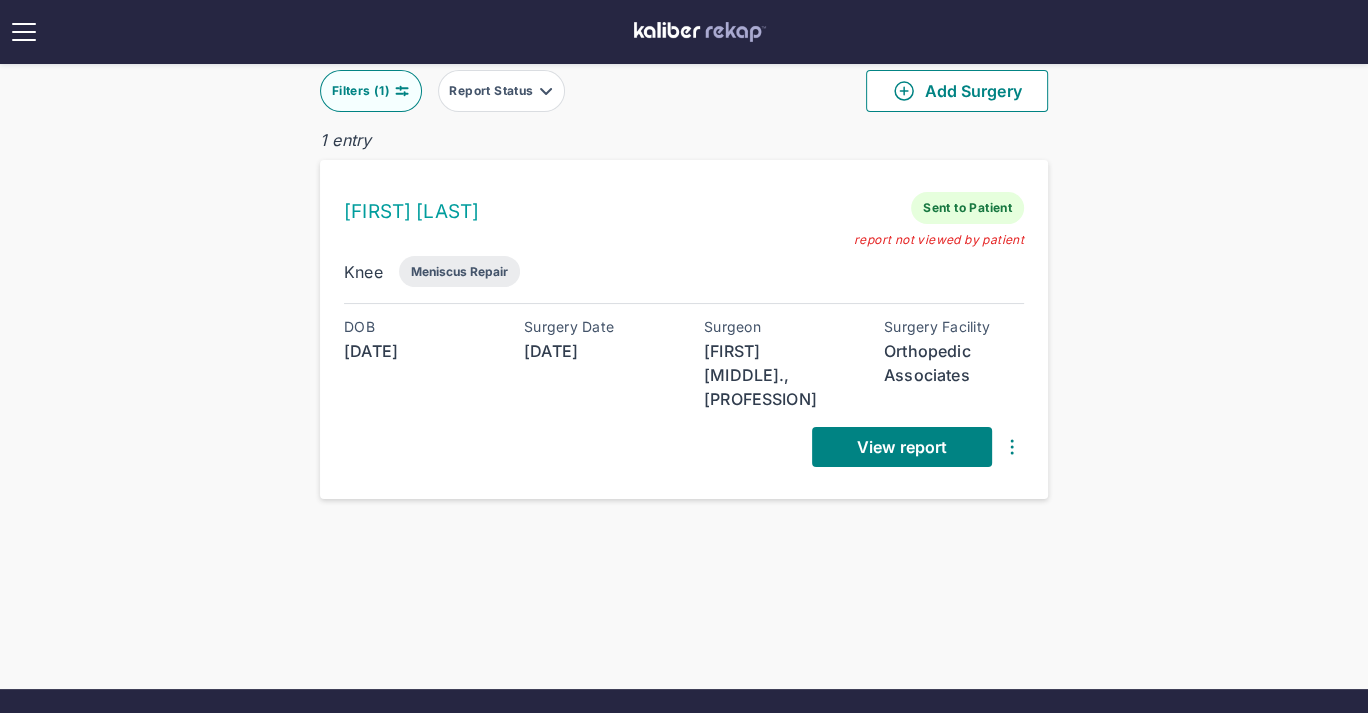scroll, scrollTop: 37, scrollLeft: 0, axis: vertical 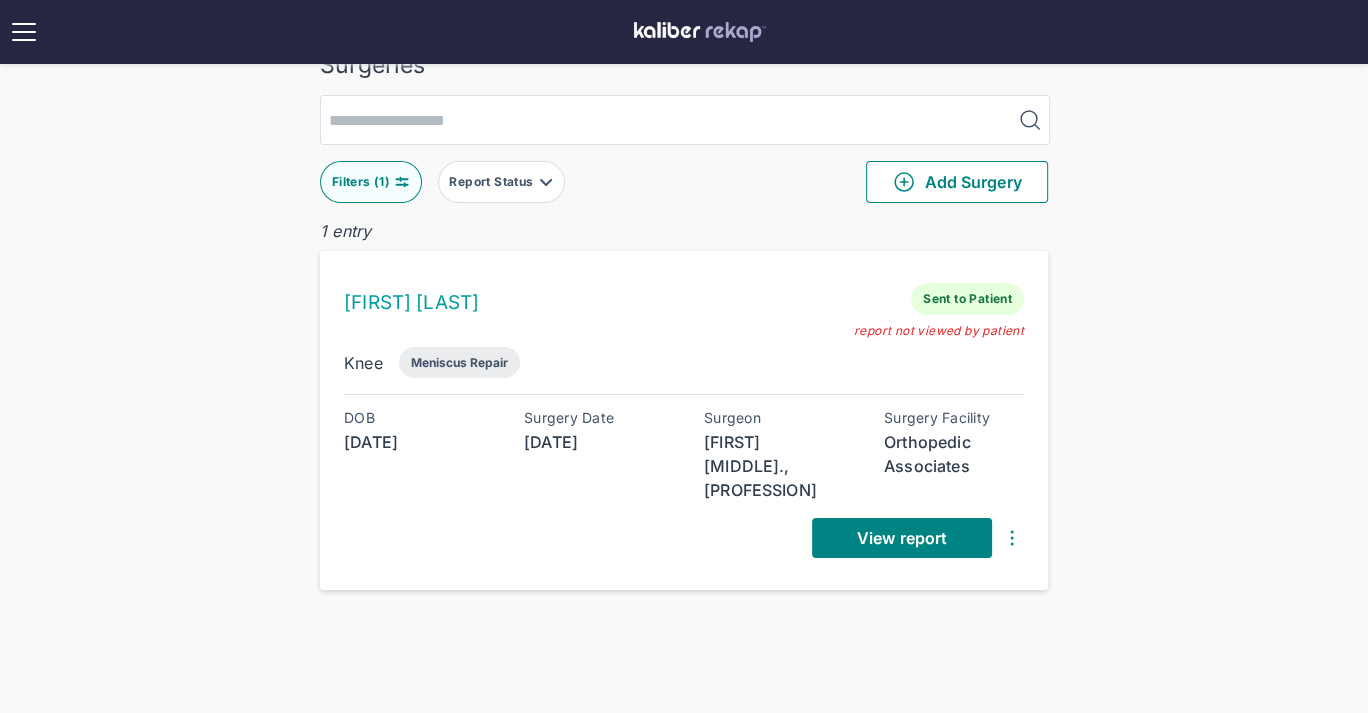 drag, startPoint x: 372, startPoint y: 175, endPoint x: 379, endPoint y: 195, distance: 21.189621 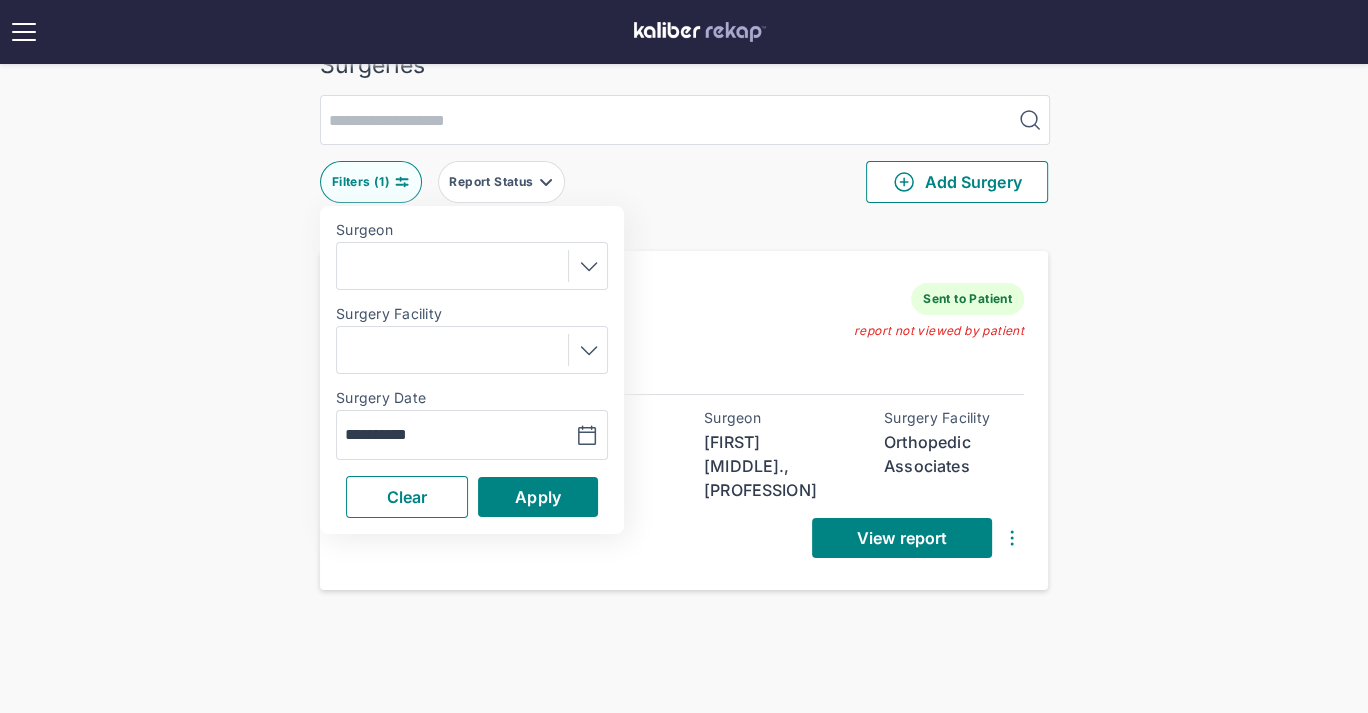 click on "**********" at bounding box center [472, 435] 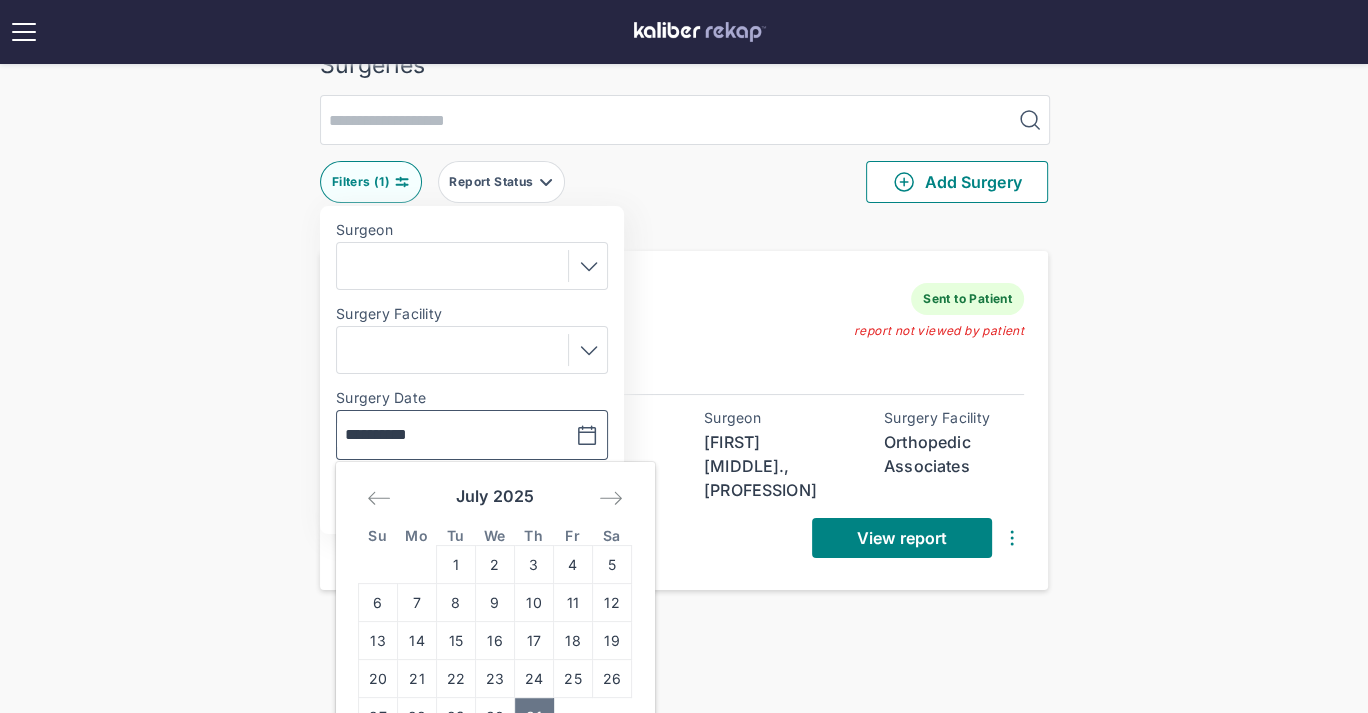 click on "**********" at bounding box center [403, 435] 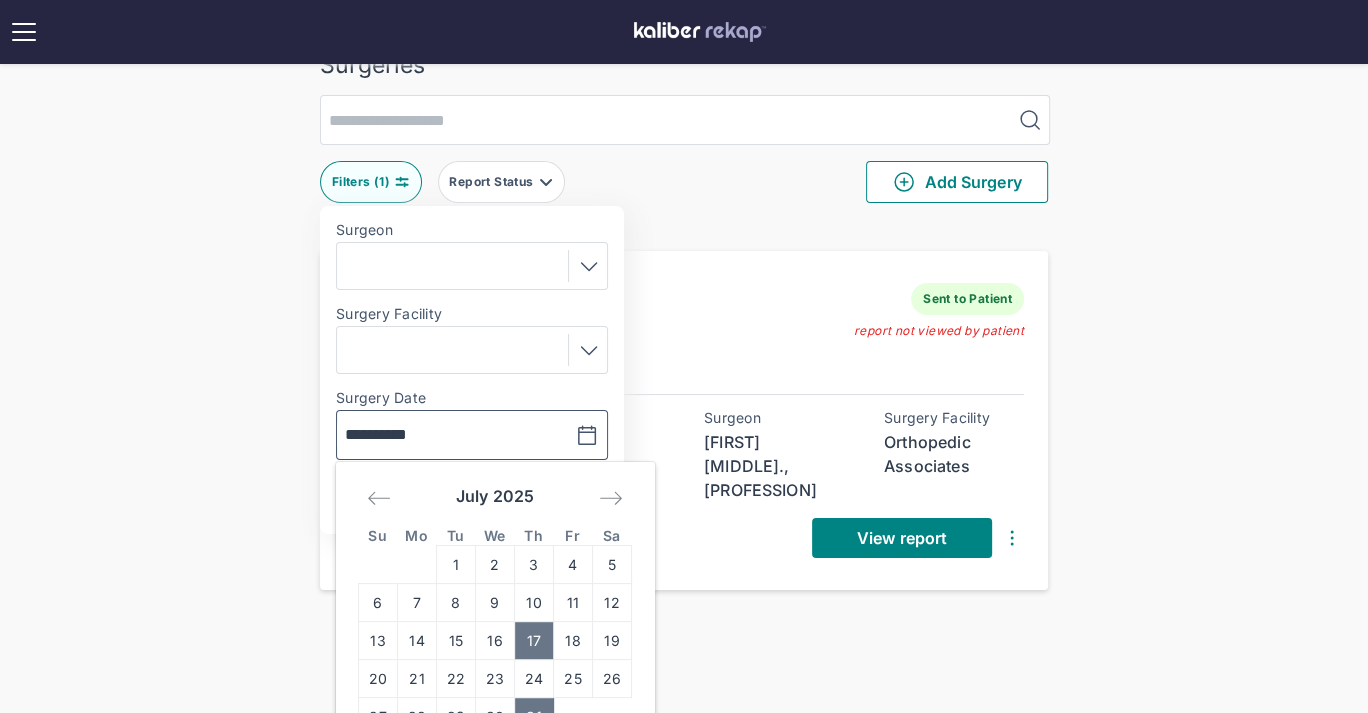 click on "17" at bounding box center [534, 641] 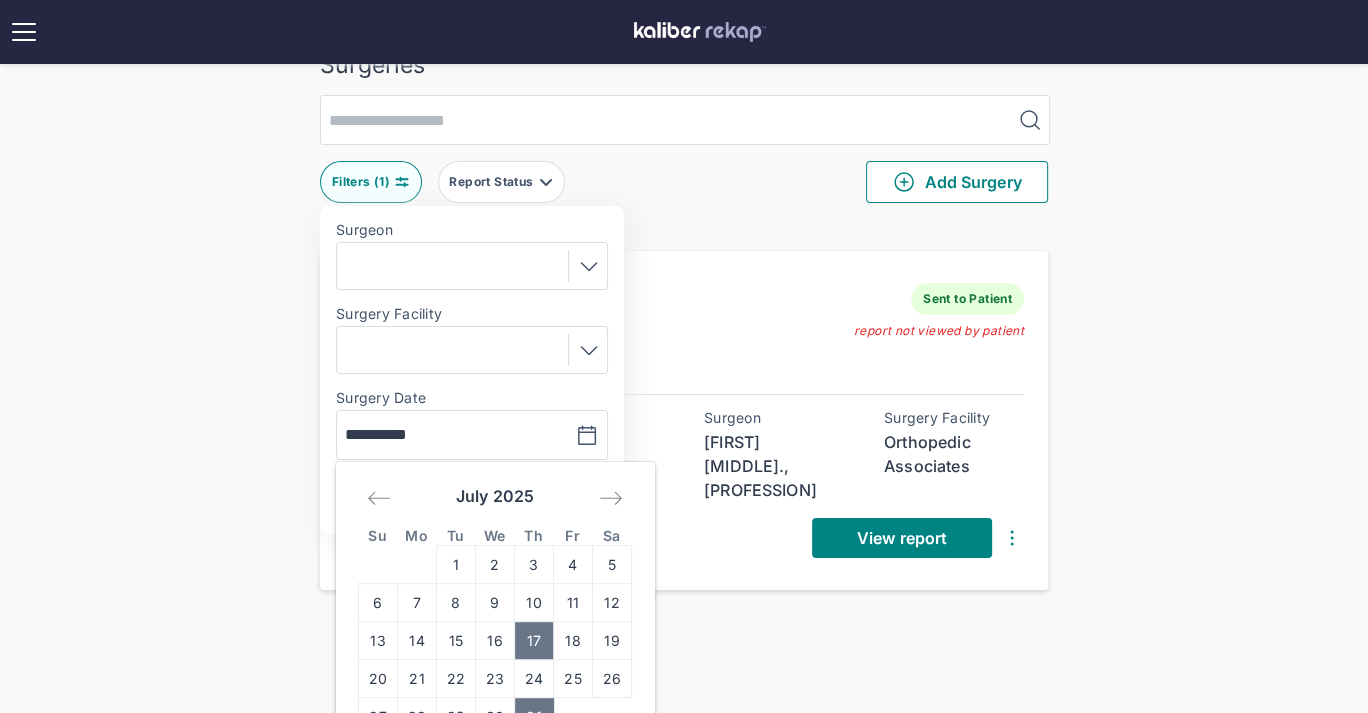 type on "**********" 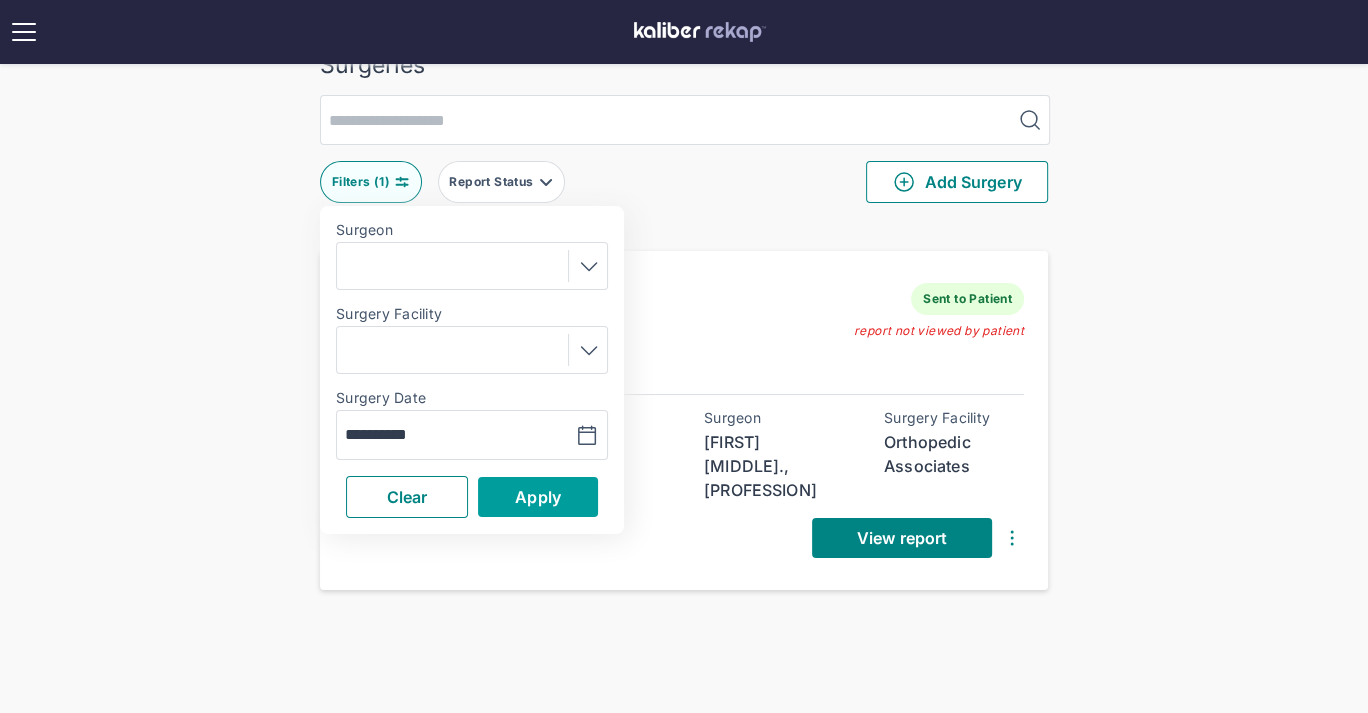 click on "Apply" at bounding box center (538, 497) 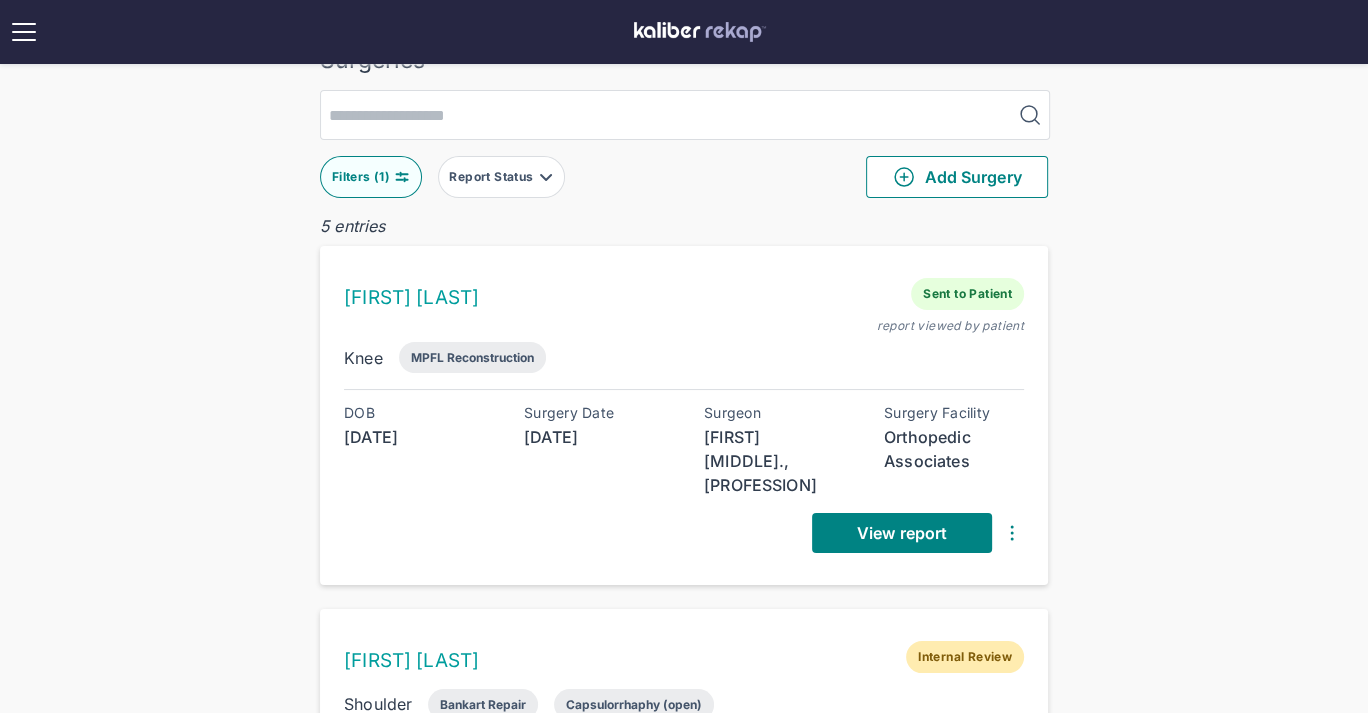 scroll, scrollTop: 0, scrollLeft: 0, axis: both 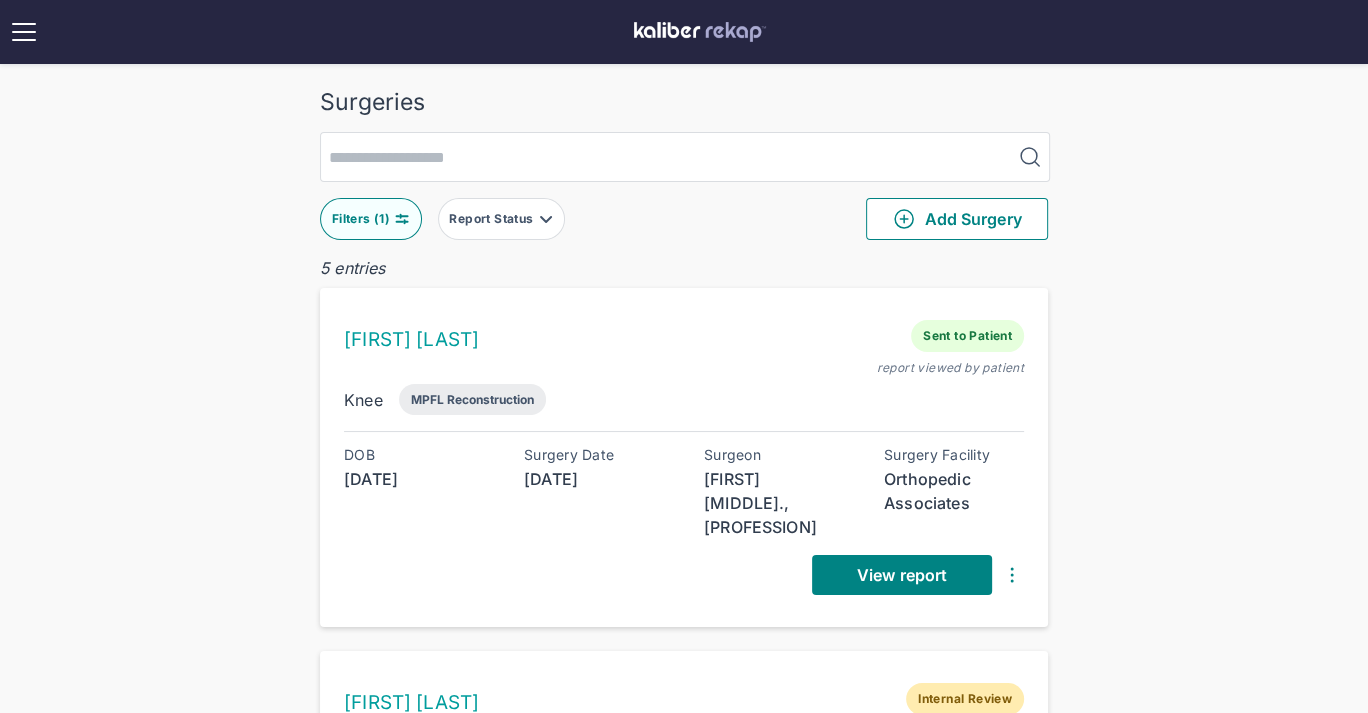 click on "Filters ( 1 )" at bounding box center [371, 219] 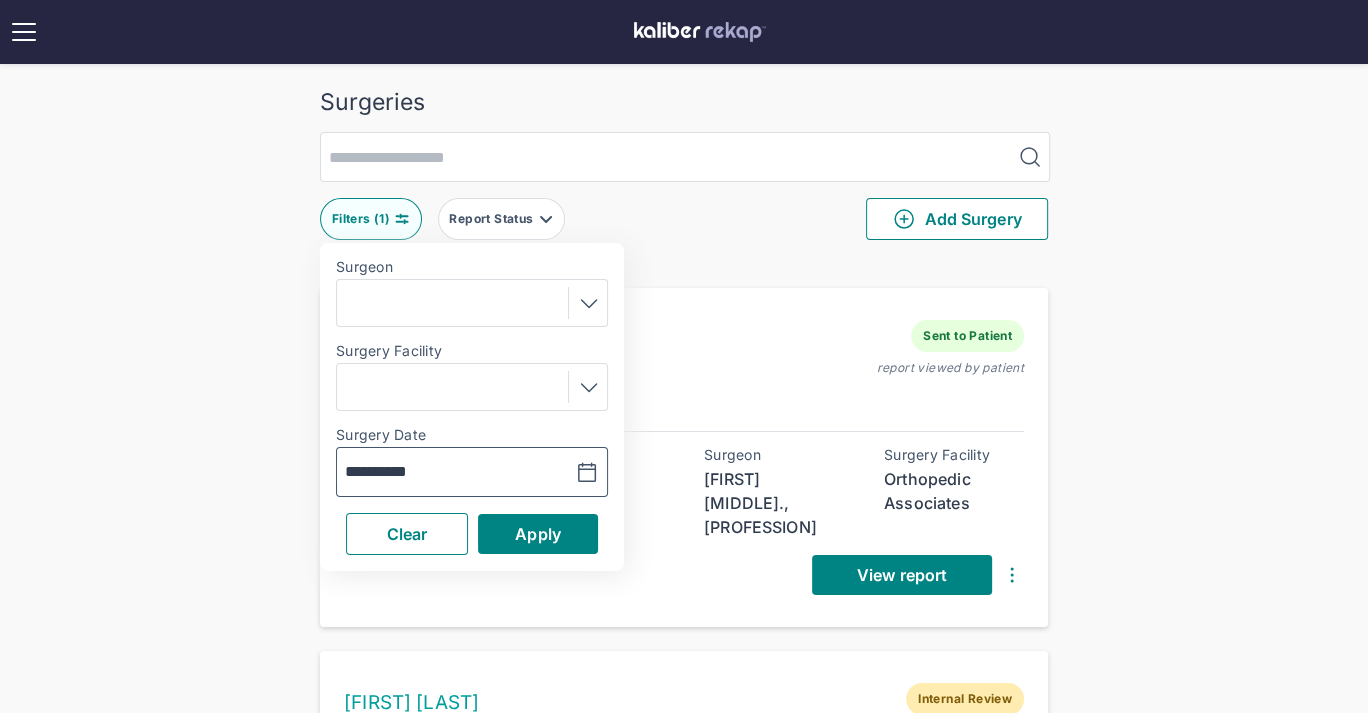 click at bounding box center (538, 472) 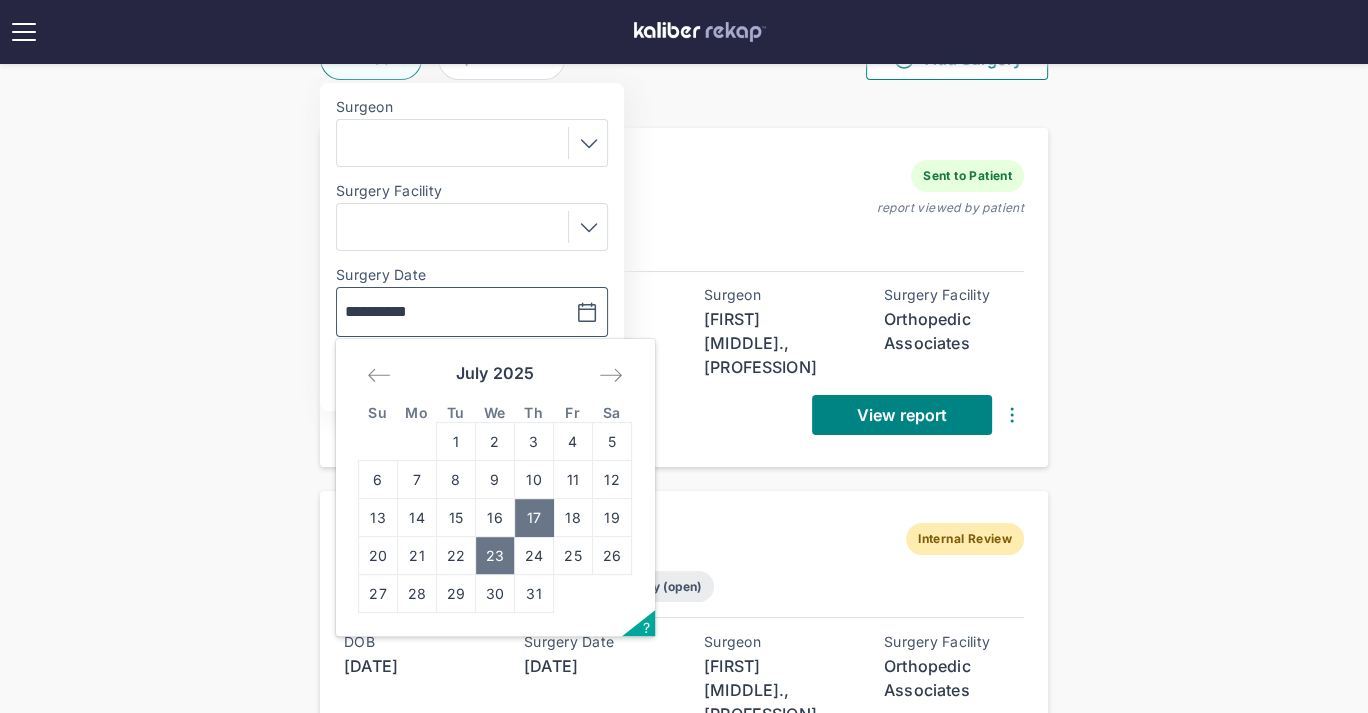 scroll, scrollTop: 194, scrollLeft: 0, axis: vertical 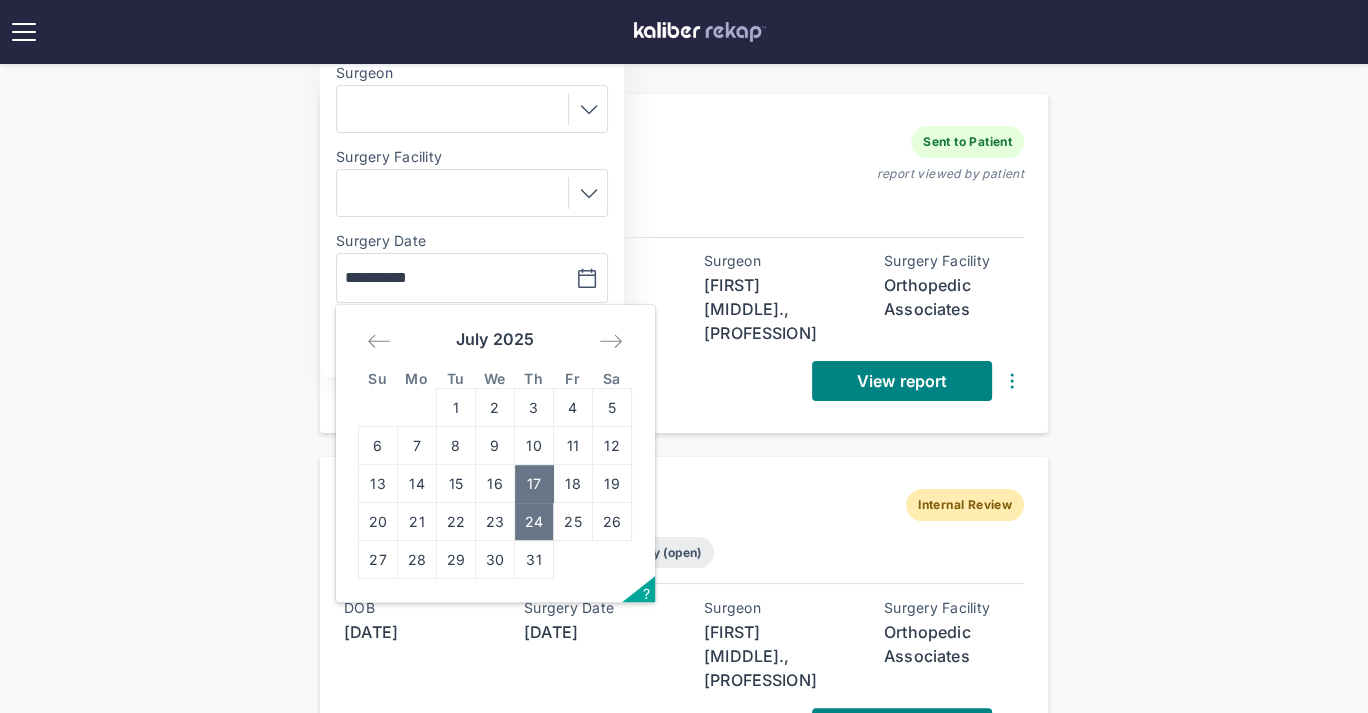 click on "24" at bounding box center [534, 522] 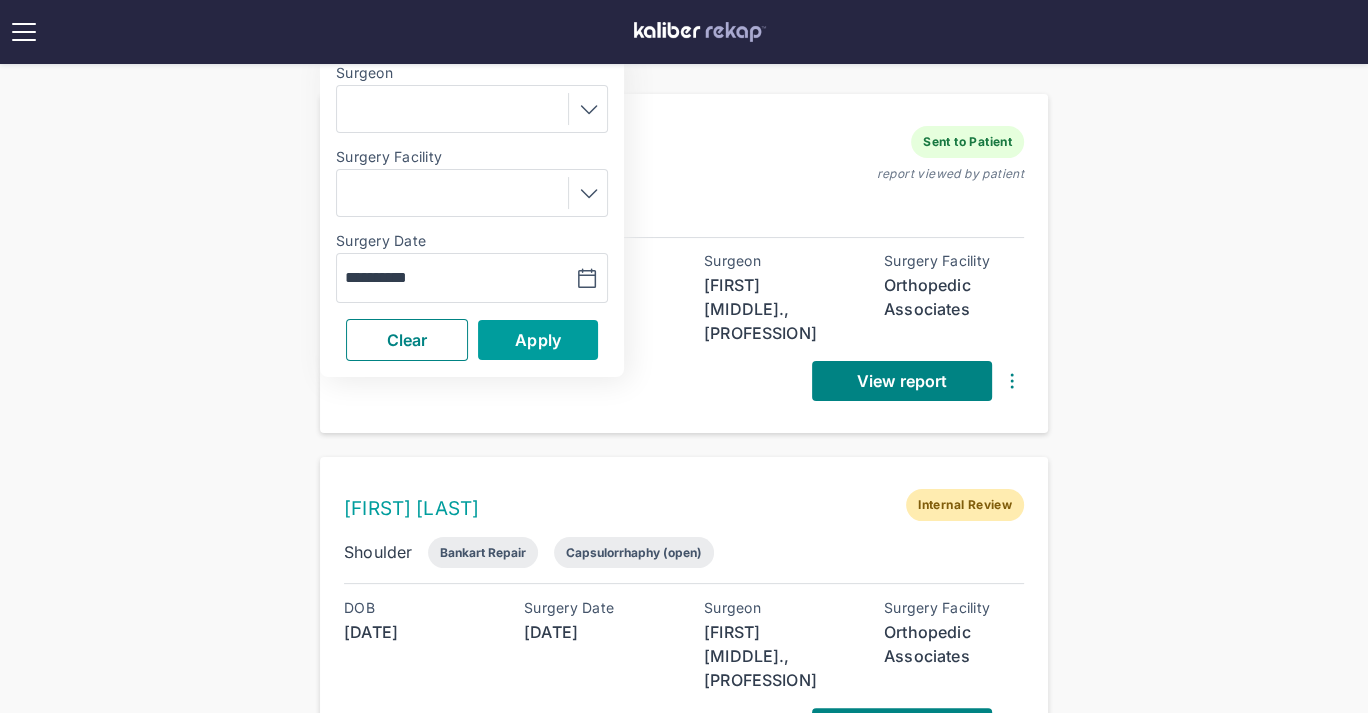 click on "Apply" at bounding box center [538, 340] 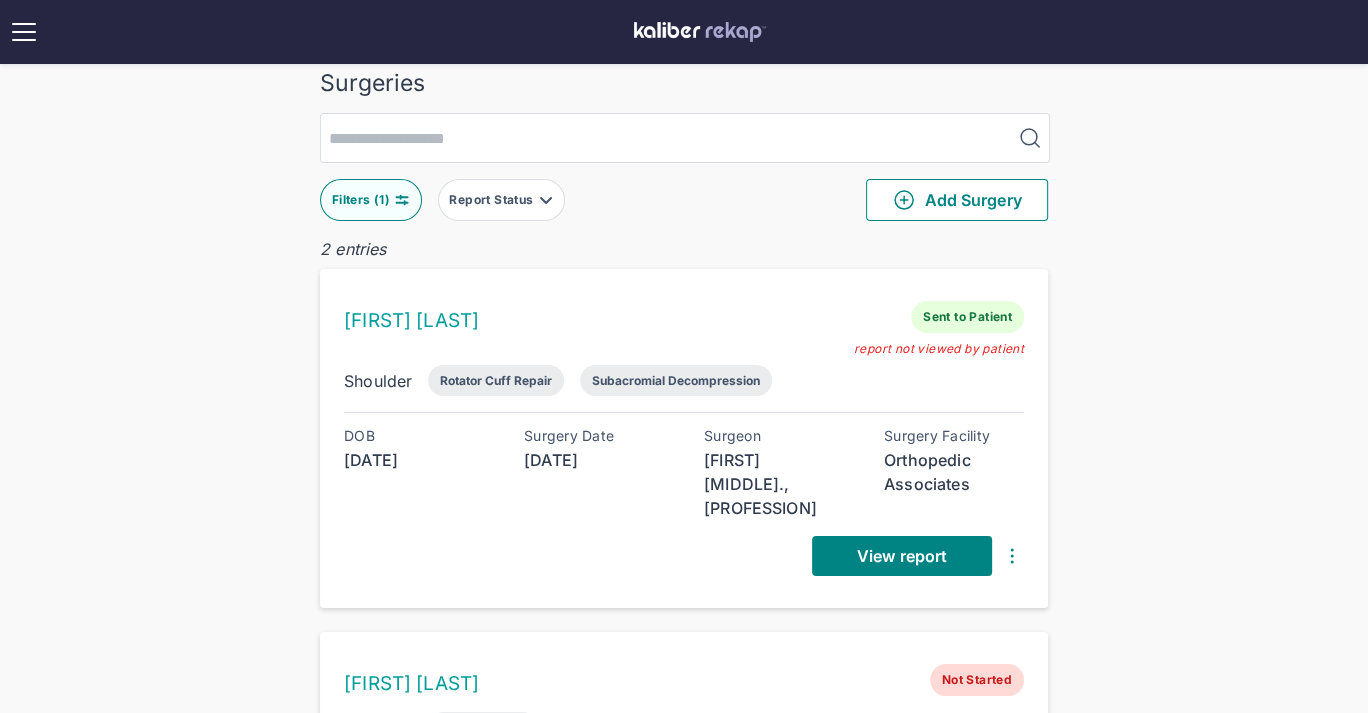 scroll, scrollTop: 0, scrollLeft: 0, axis: both 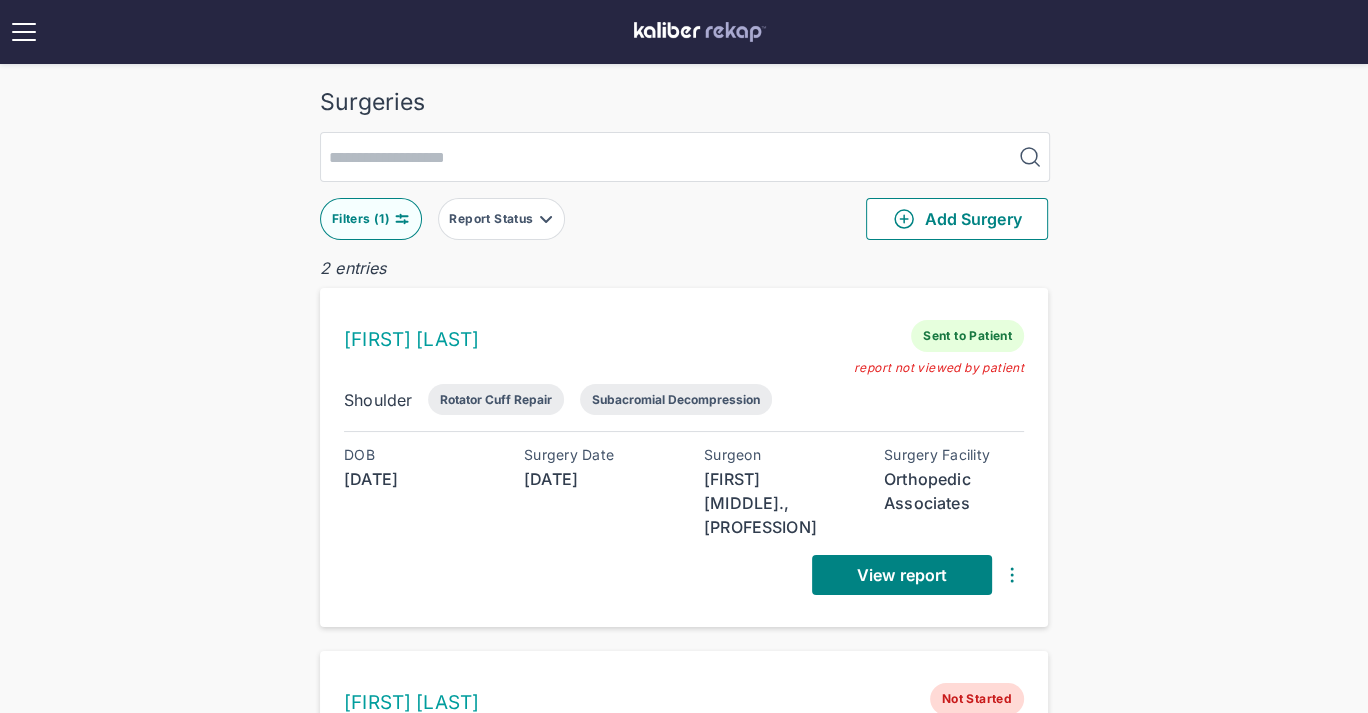 click on "Filters ( 1 )" at bounding box center [363, 219] 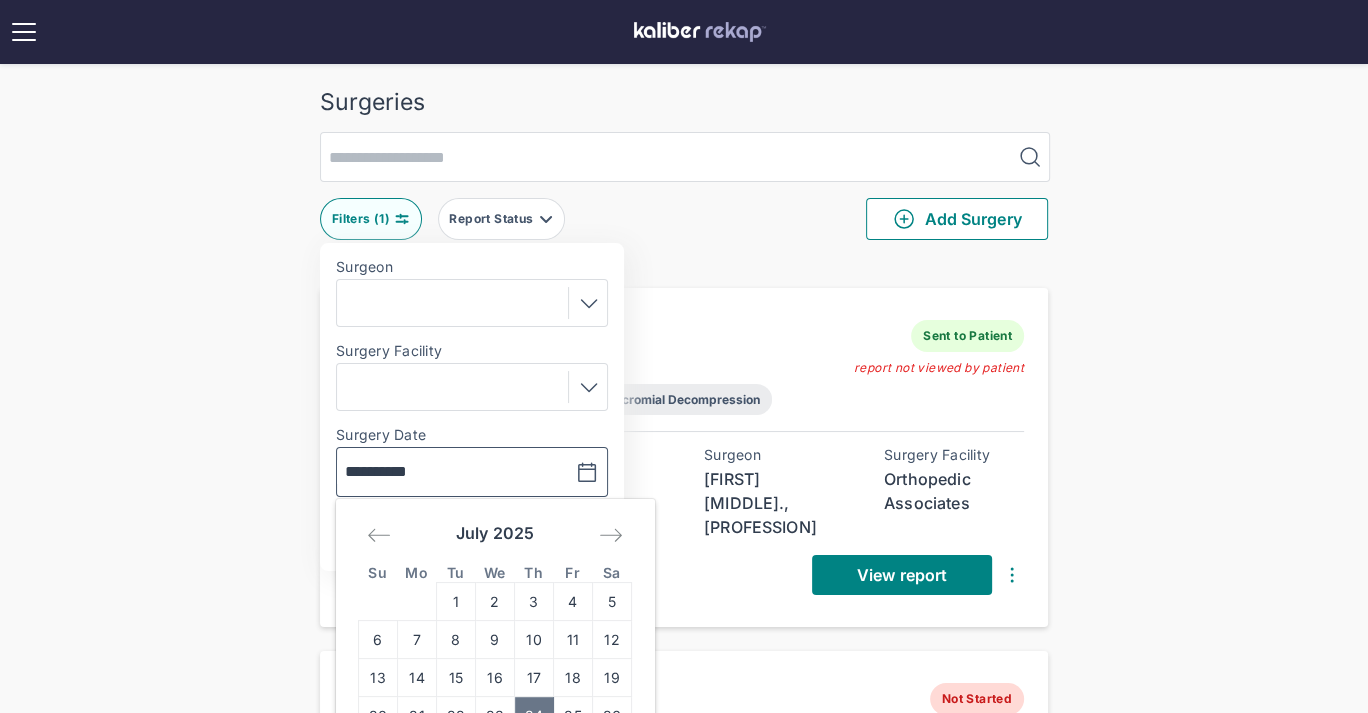click on "**********" at bounding box center [403, 472] 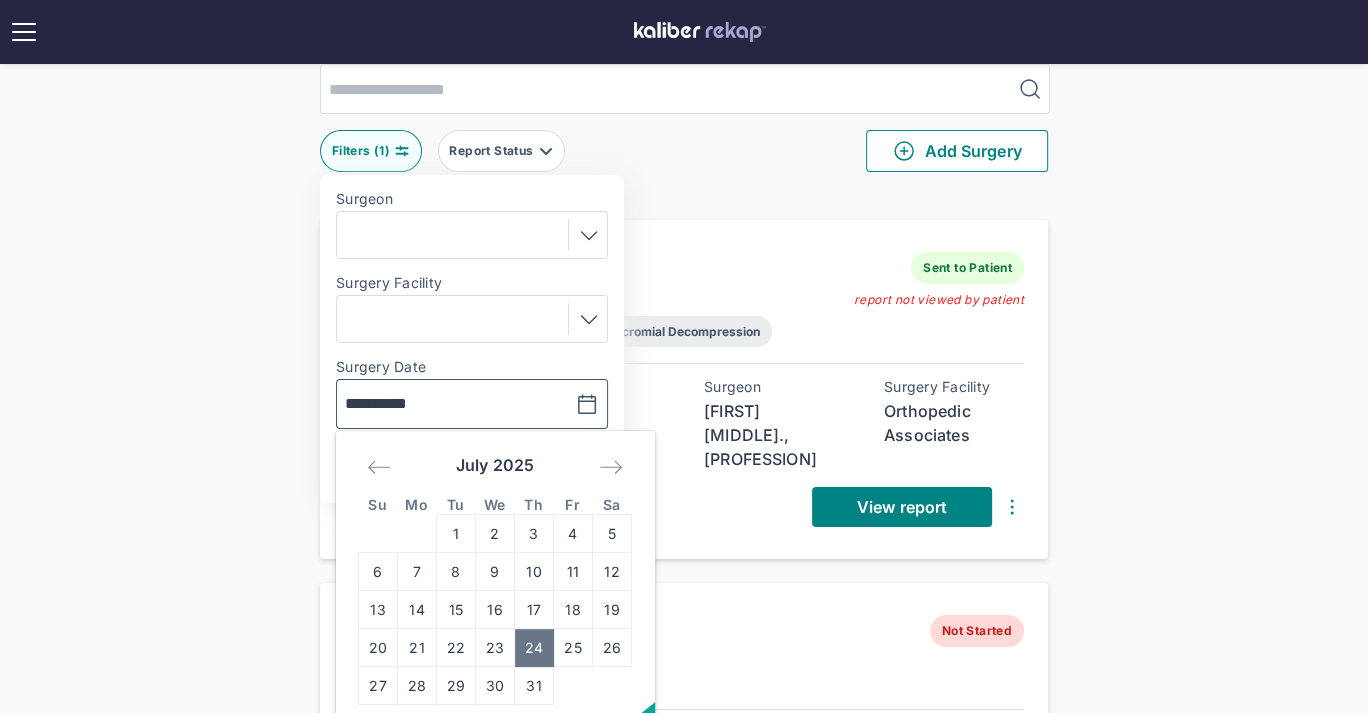 scroll, scrollTop: 69, scrollLeft: 0, axis: vertical 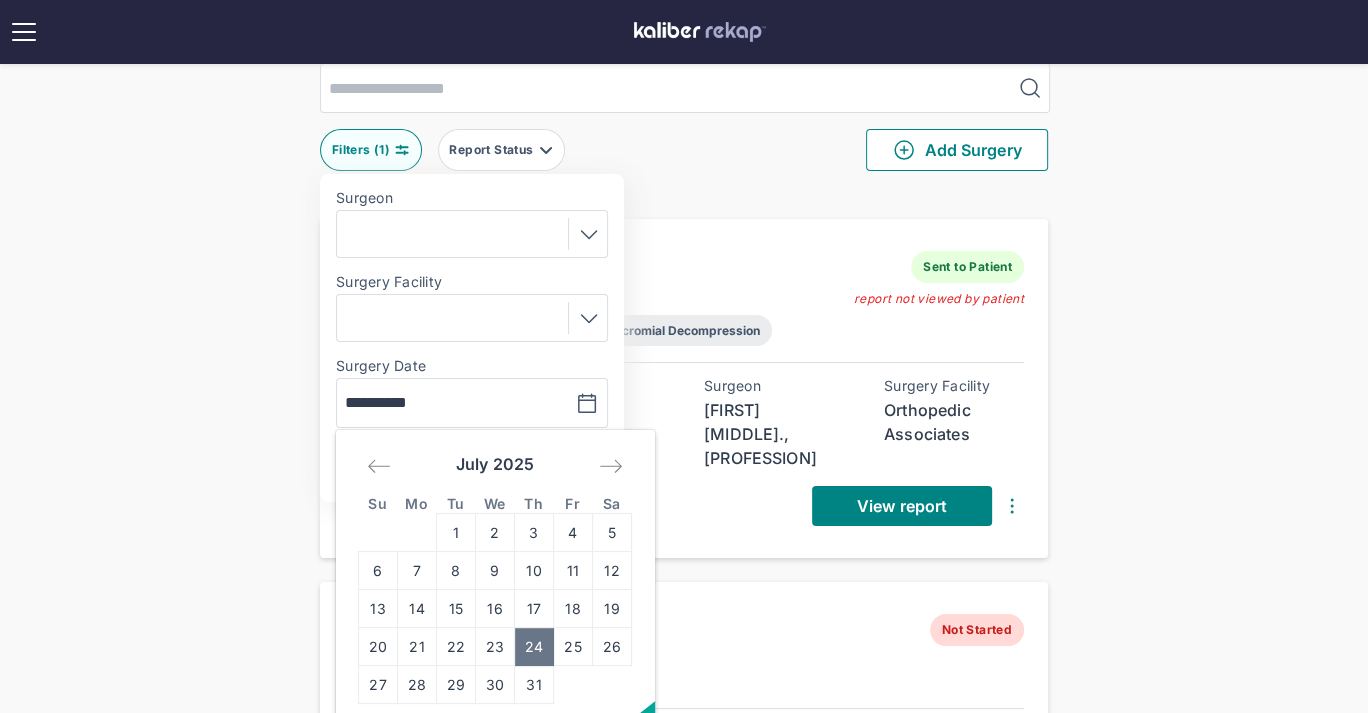 click 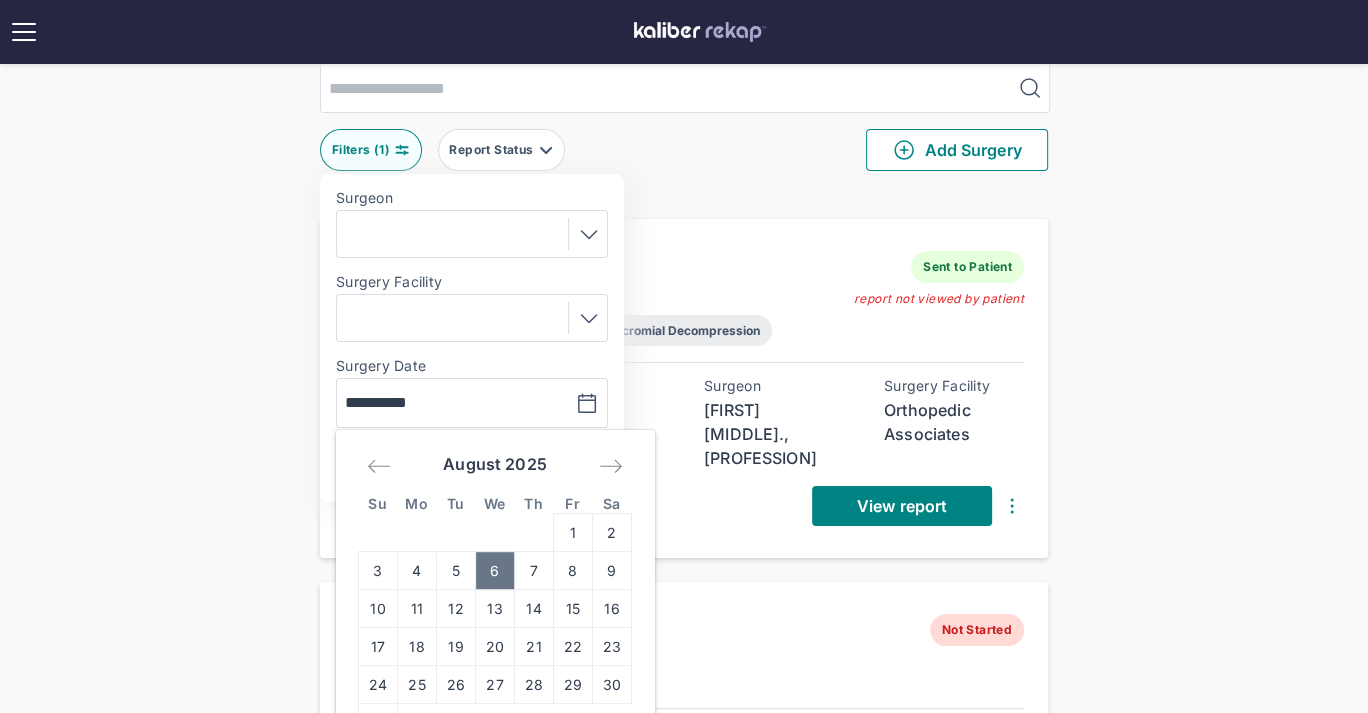 click on "6" at bounding box center [495, 571] 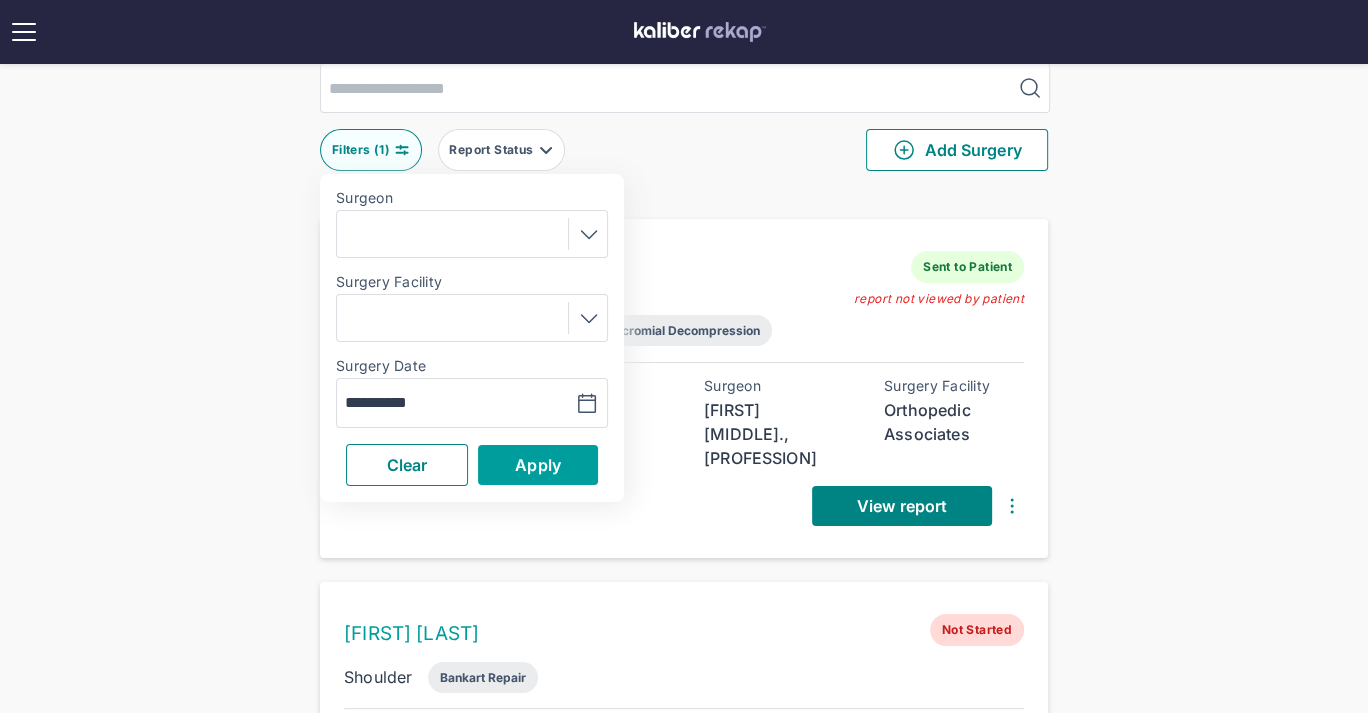 click on "Apply" at bounding box center (538, 465) 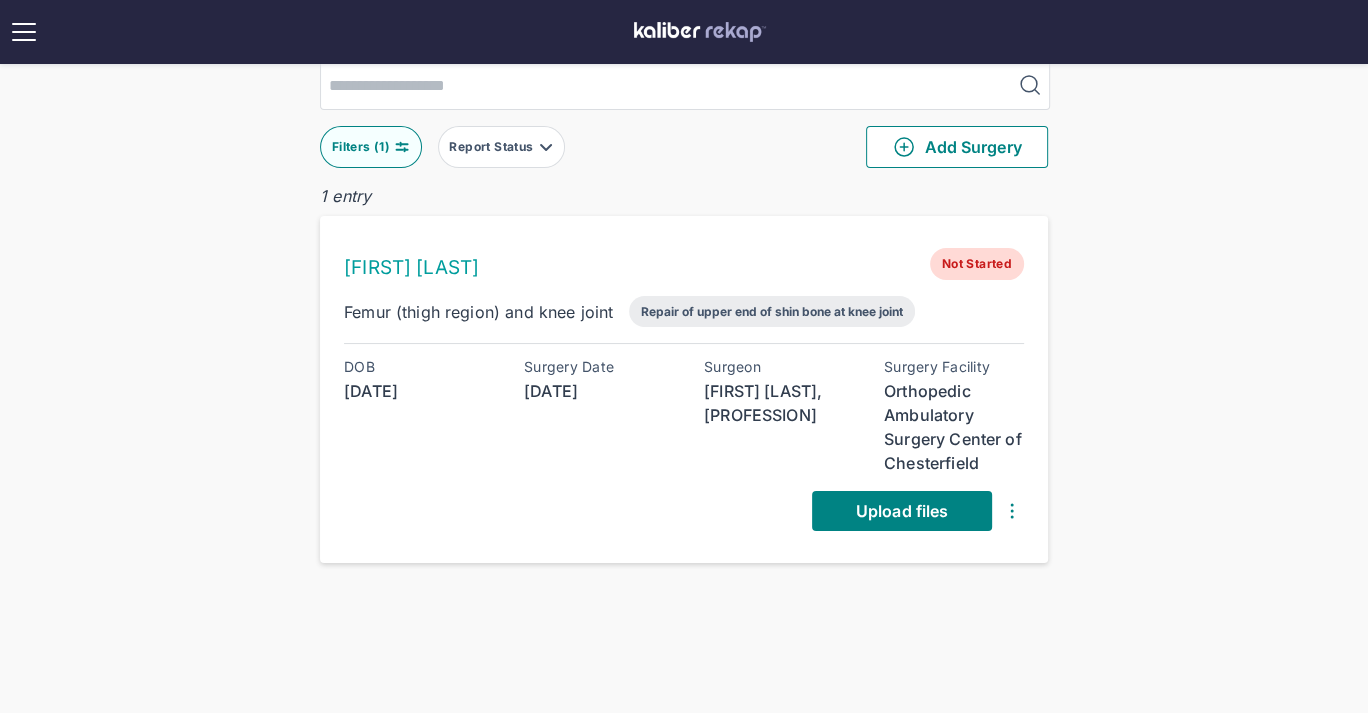 scroll, scrollTop: 0, scrollLeft: 0, axis: both 